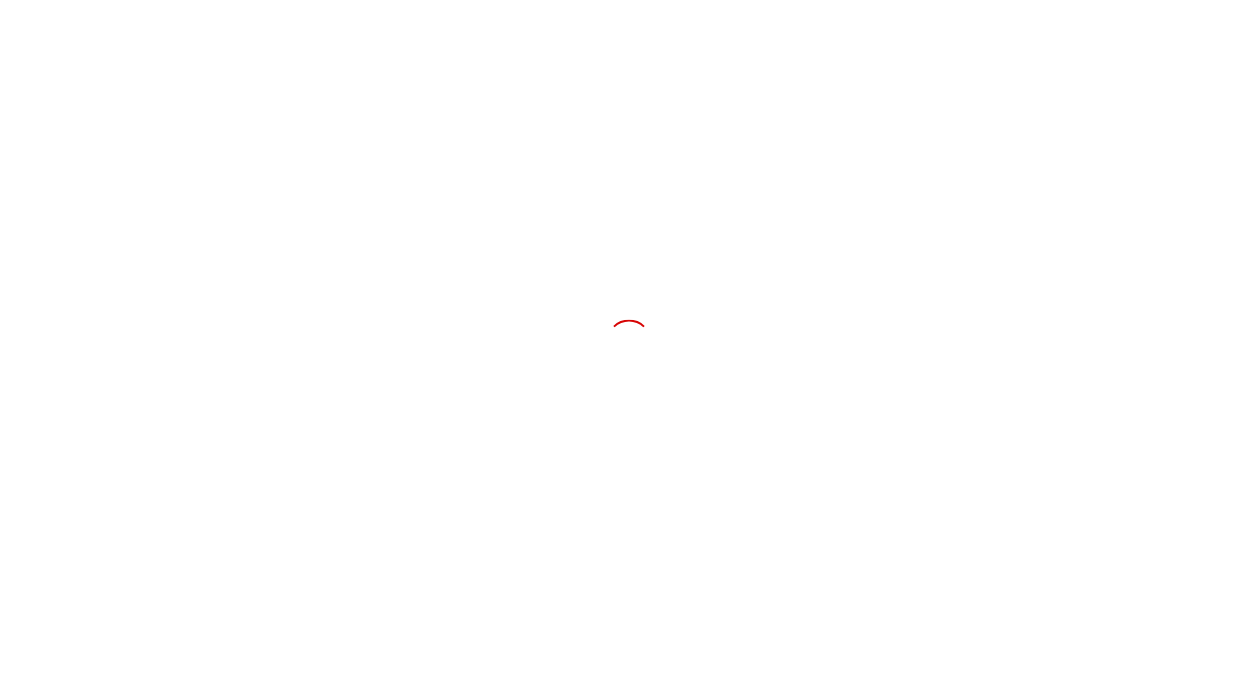 scroll, scrollTop: 0, scrollLeft: 0, axis: both 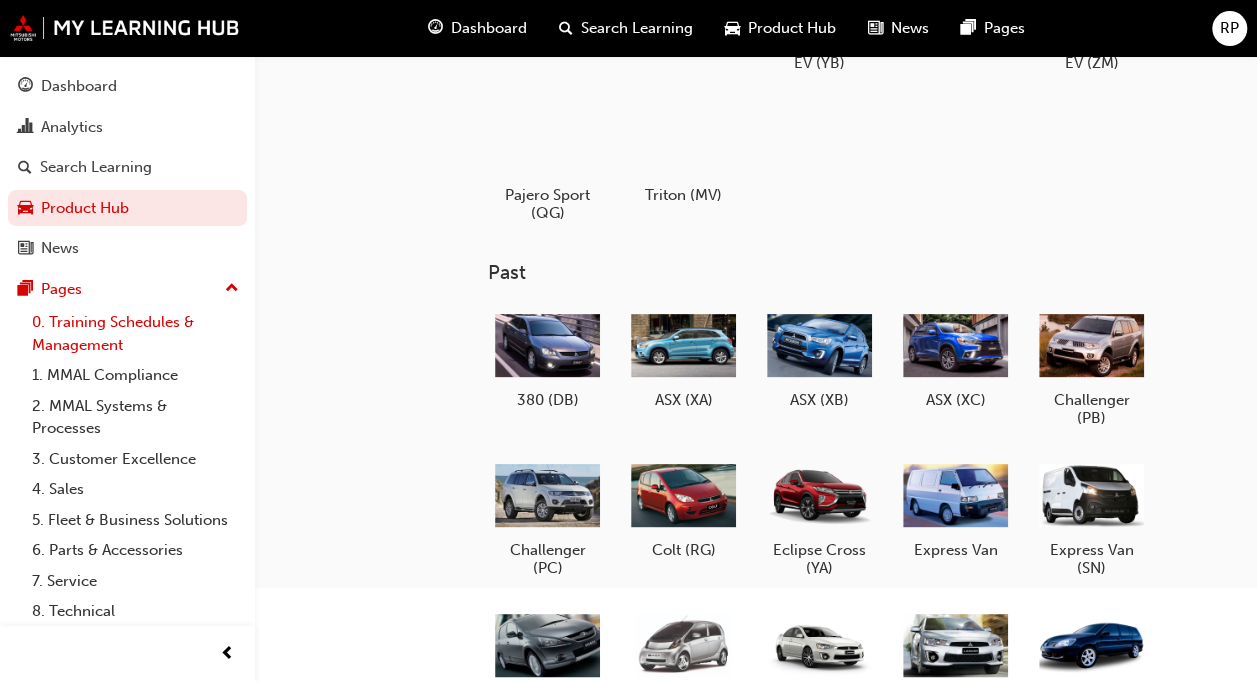 click on "0. Training Schedules & Management" at bounding box center (135, 333) 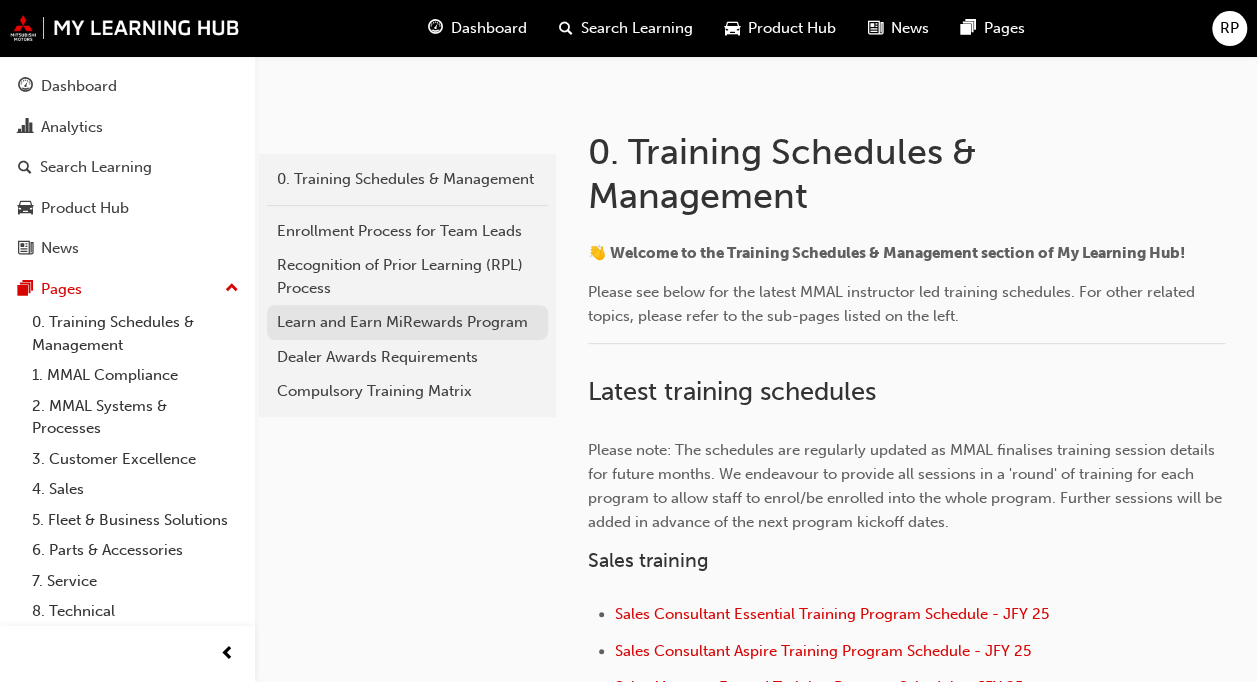 scroll, scrollTop: 0, scrollLeft: 0, axis: both 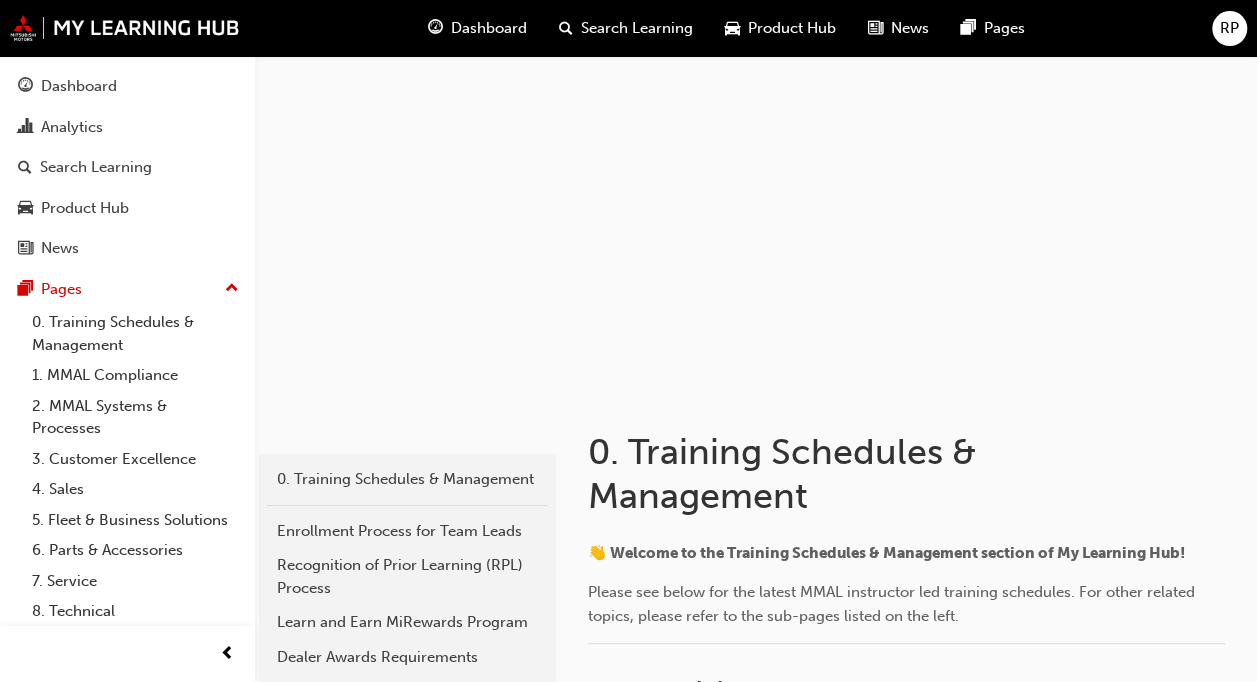 click on "Search Learning" at bounding box center [637, 28] 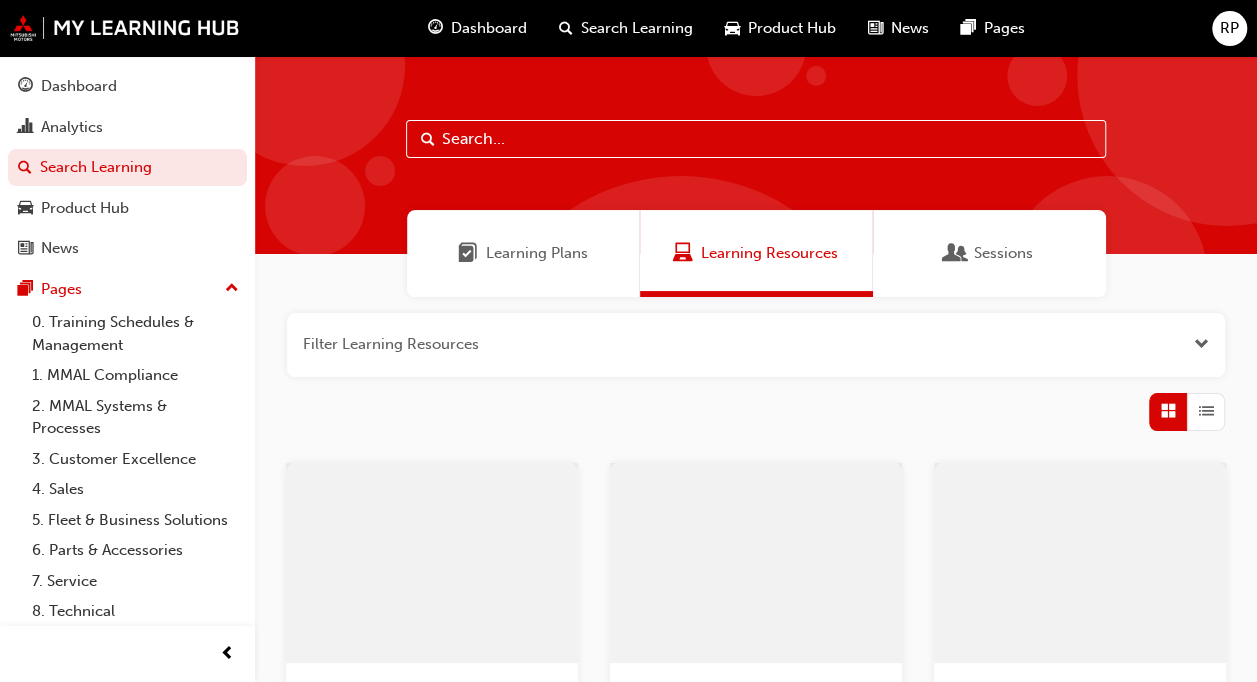 click at bounding box center [756, 139] 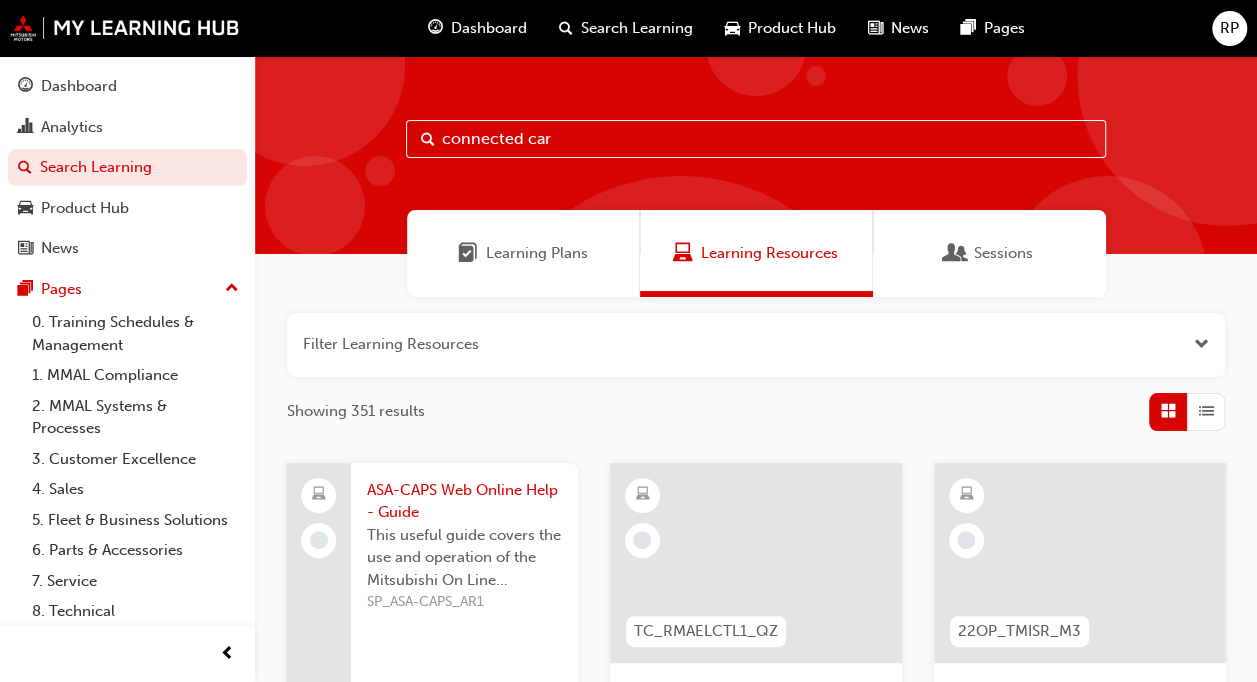 type on "connected car" 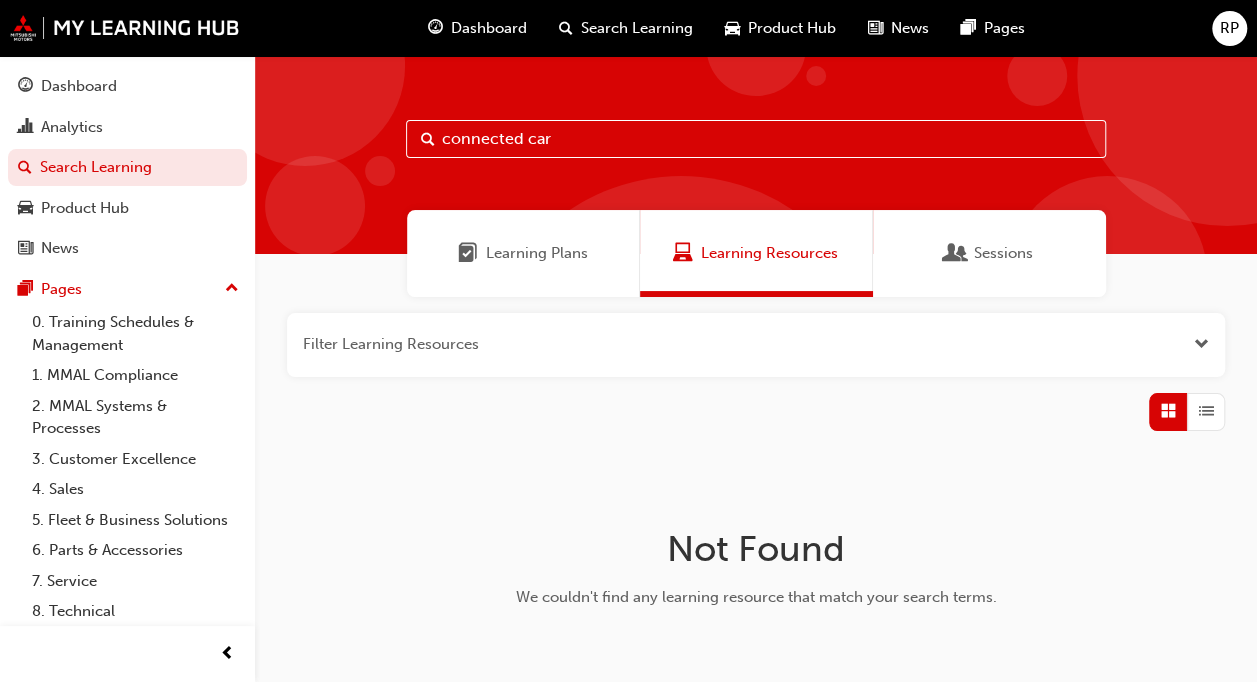 drag, startPoint x: 630, startPoint y: 136, endPoint x: 378, endPoint y: 135, distance: 252.00198 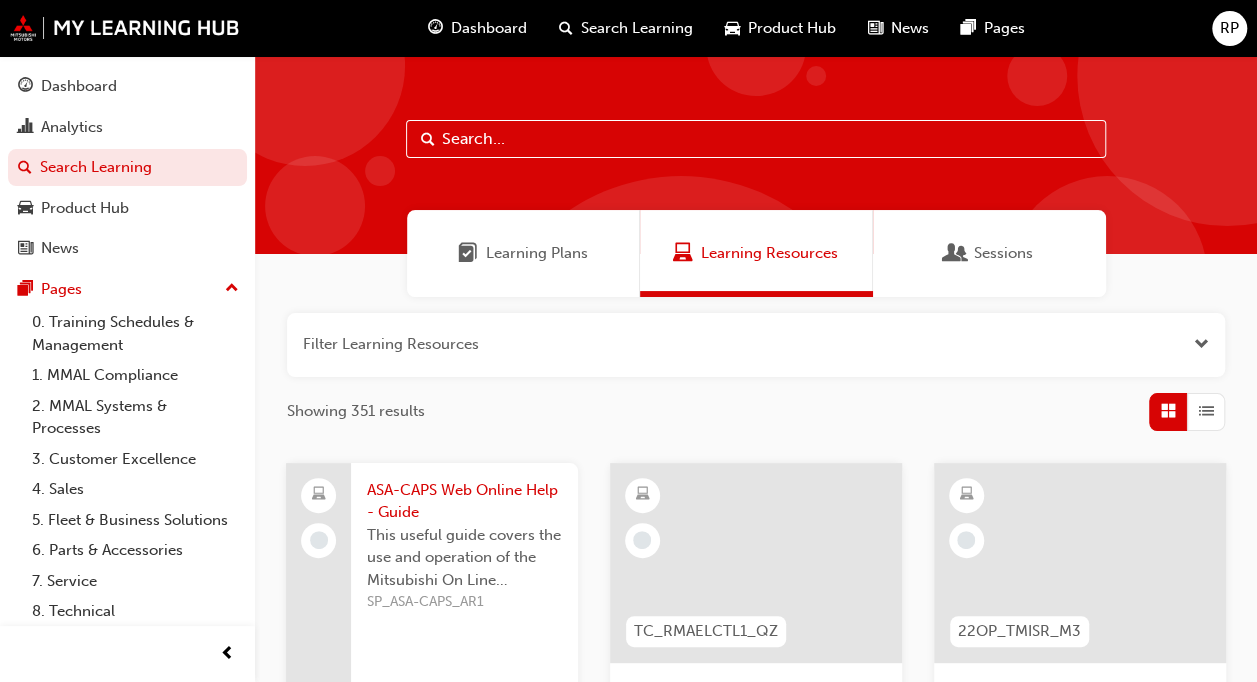 type on "M" 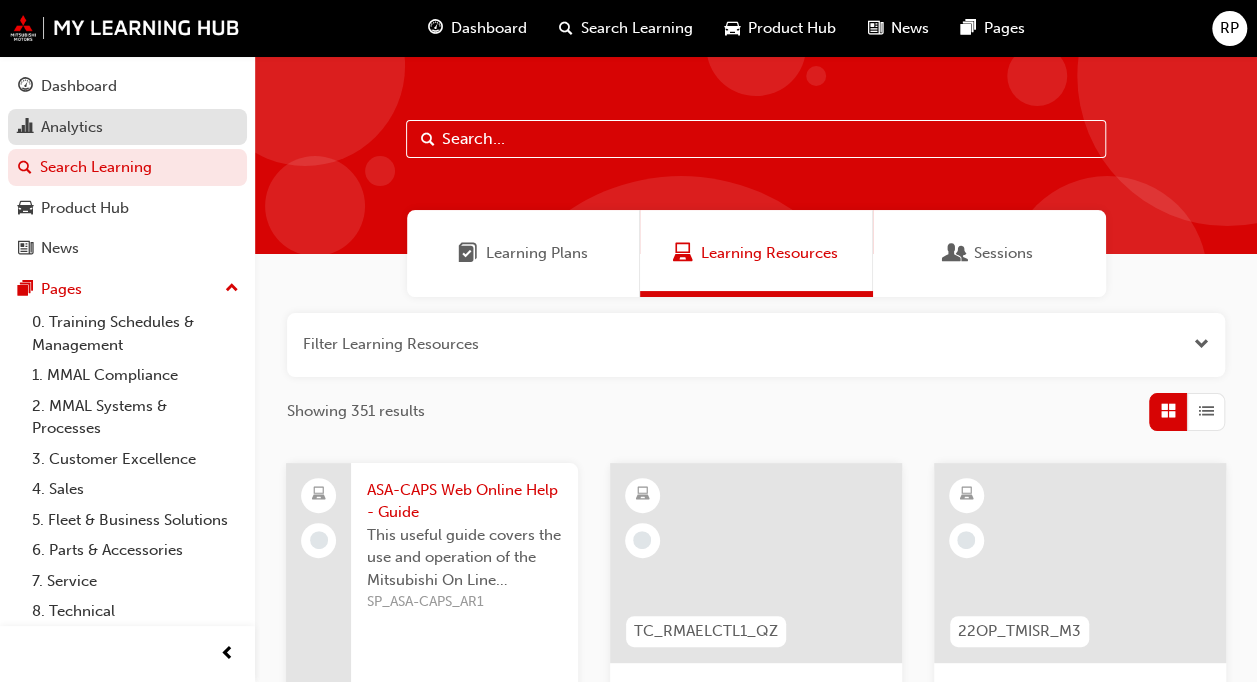 type 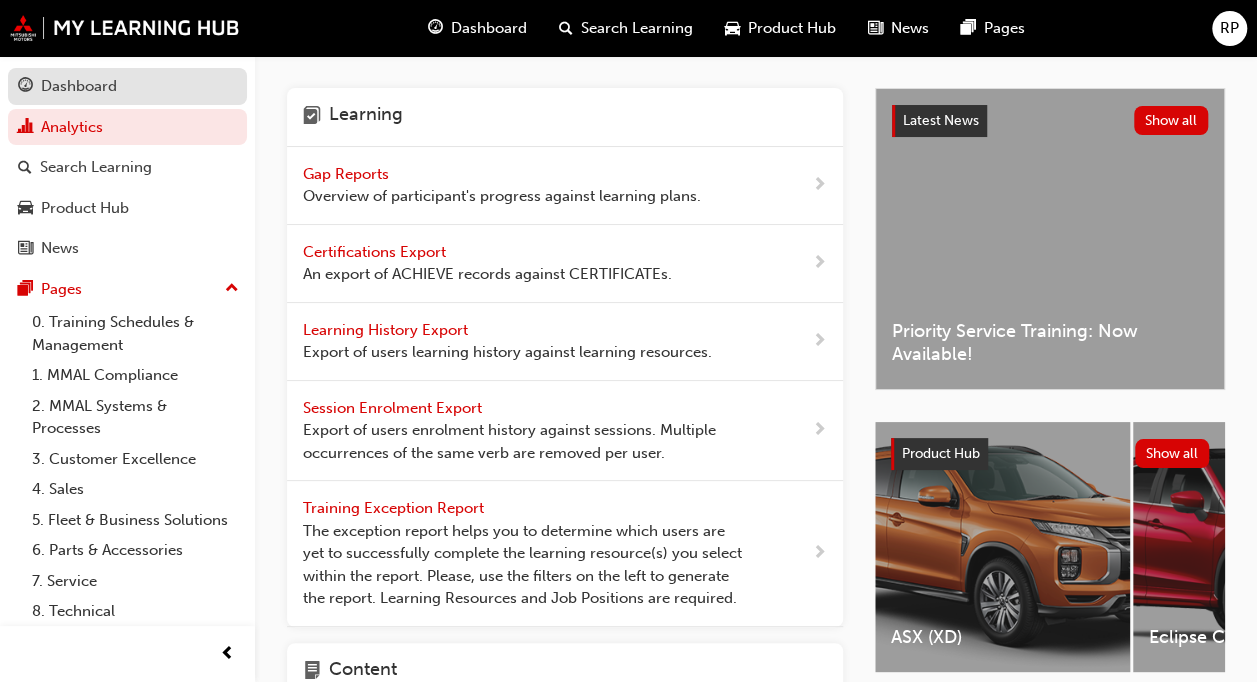 click on "Dashboard" at bounding box center (79, 86) 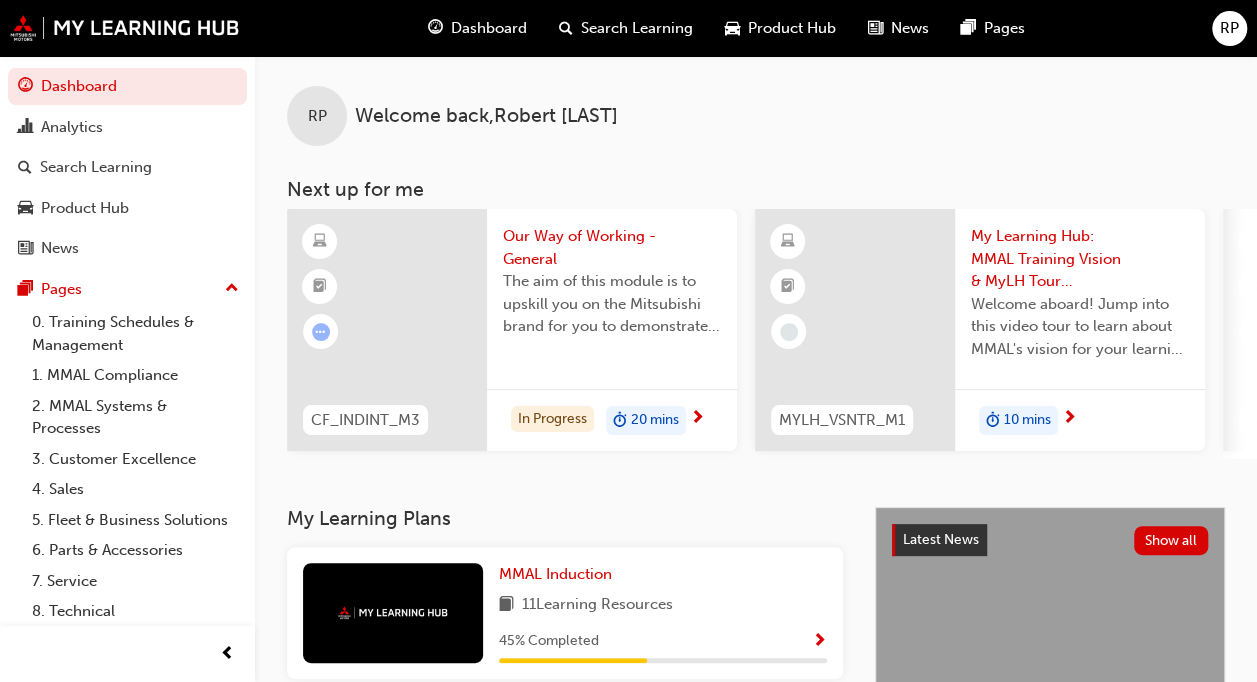 scroll, scrollTop: 0, scrollLeft: 0, axis: both 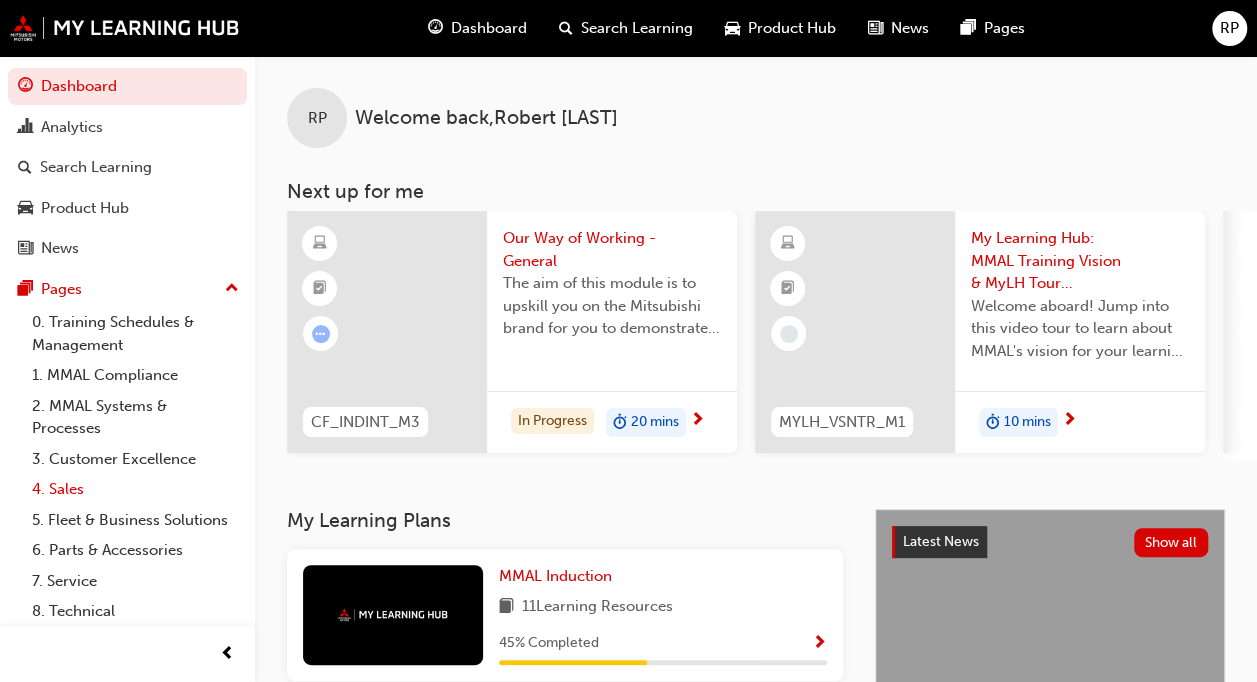 click on "4. Sales" at bounding box center (135, 489) 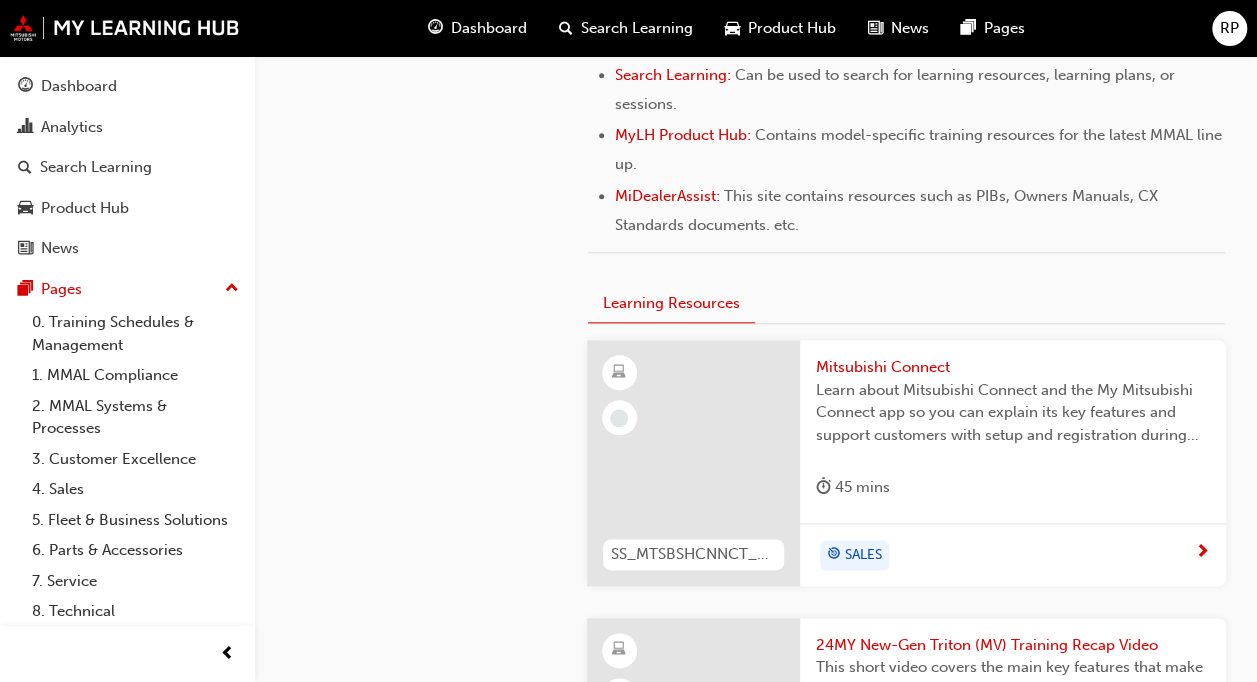 scroll, scrollTop: 900, scrollLeft: 0, axis: vertical 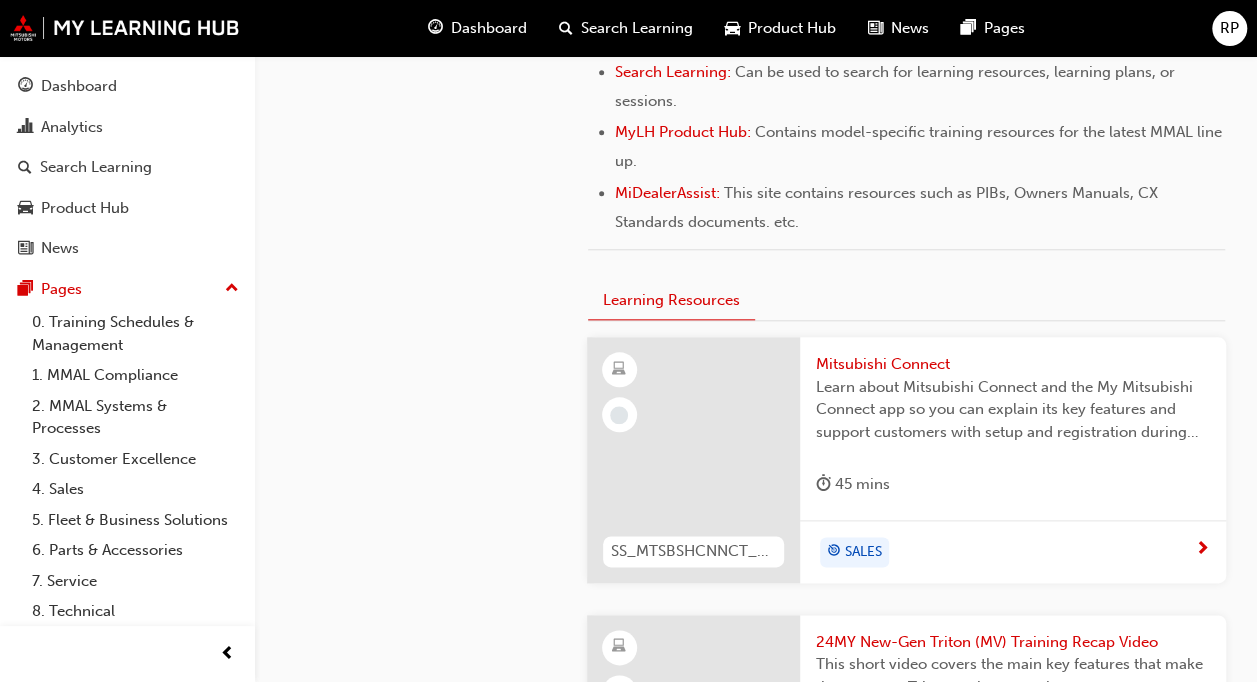 click on "Learn about Mitsubishi Connect and the My Mitsubishi Connect app so you can explain its key features and support customers with setup and registration during vehicle handover." at bounding box center [1013, 410] 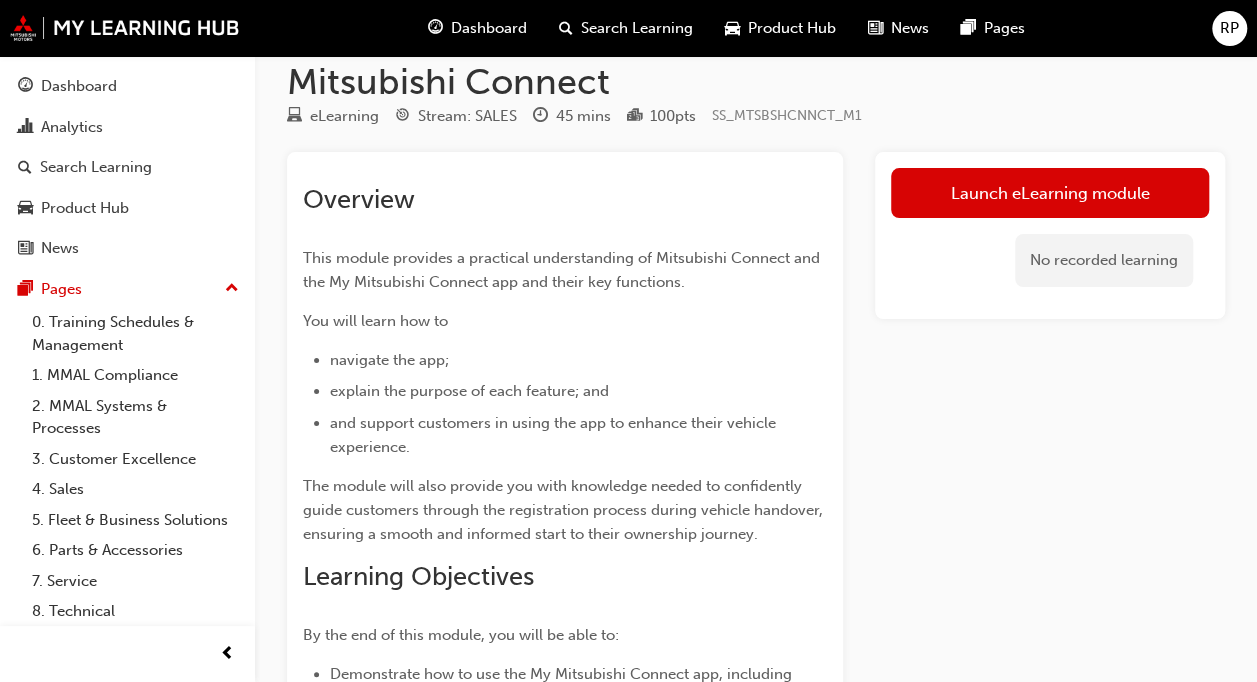 scroll, scrollTop: 0, scrollLeft: 0, axis: both 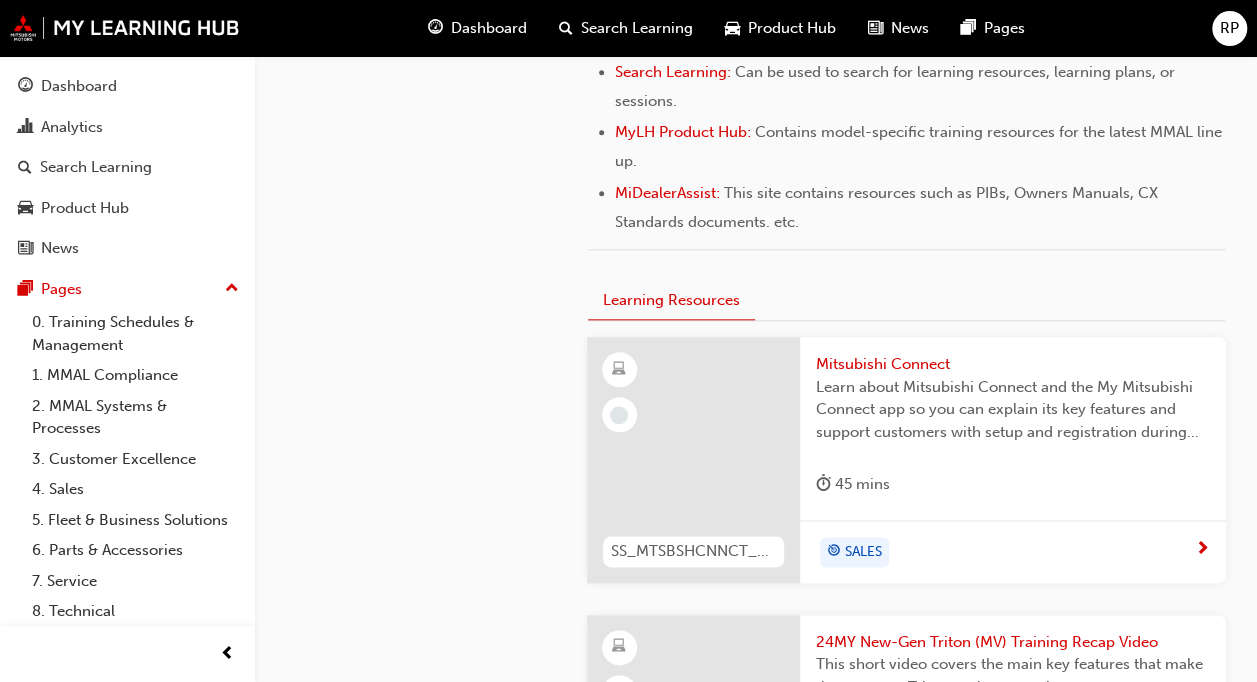 click on "SALES" at bounding box center (1013, 551) 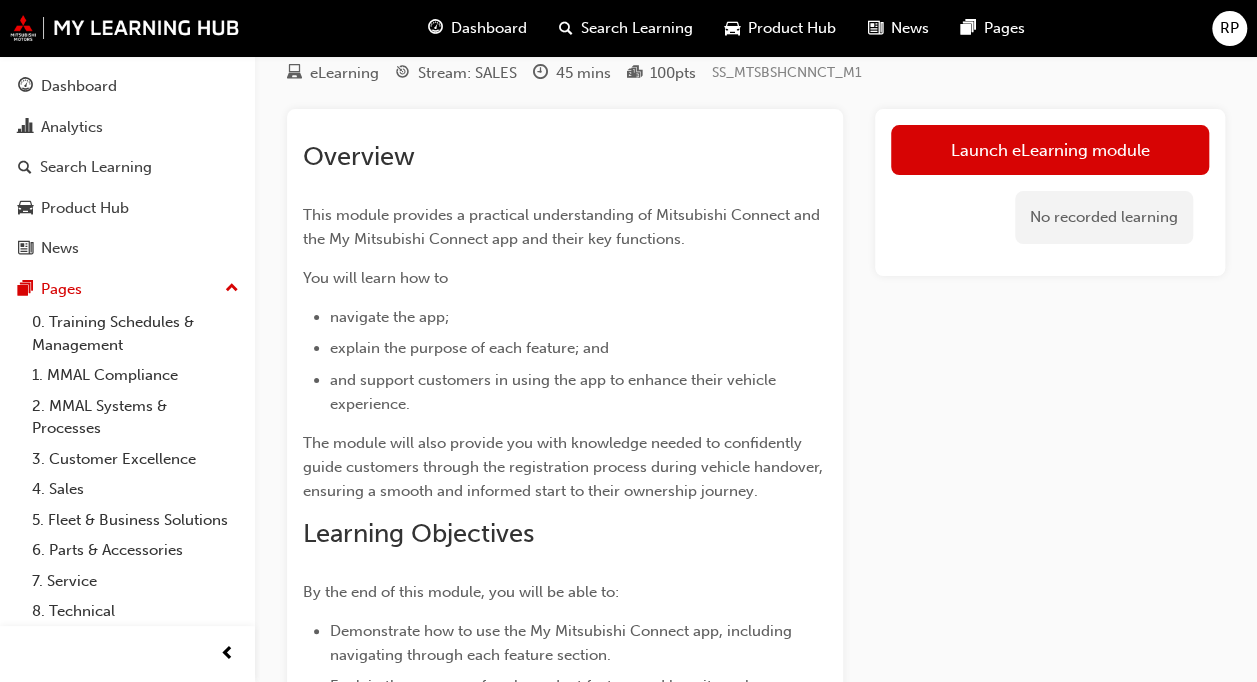scroll, scrollTop: 0, scrollLeft: 0, axis: both 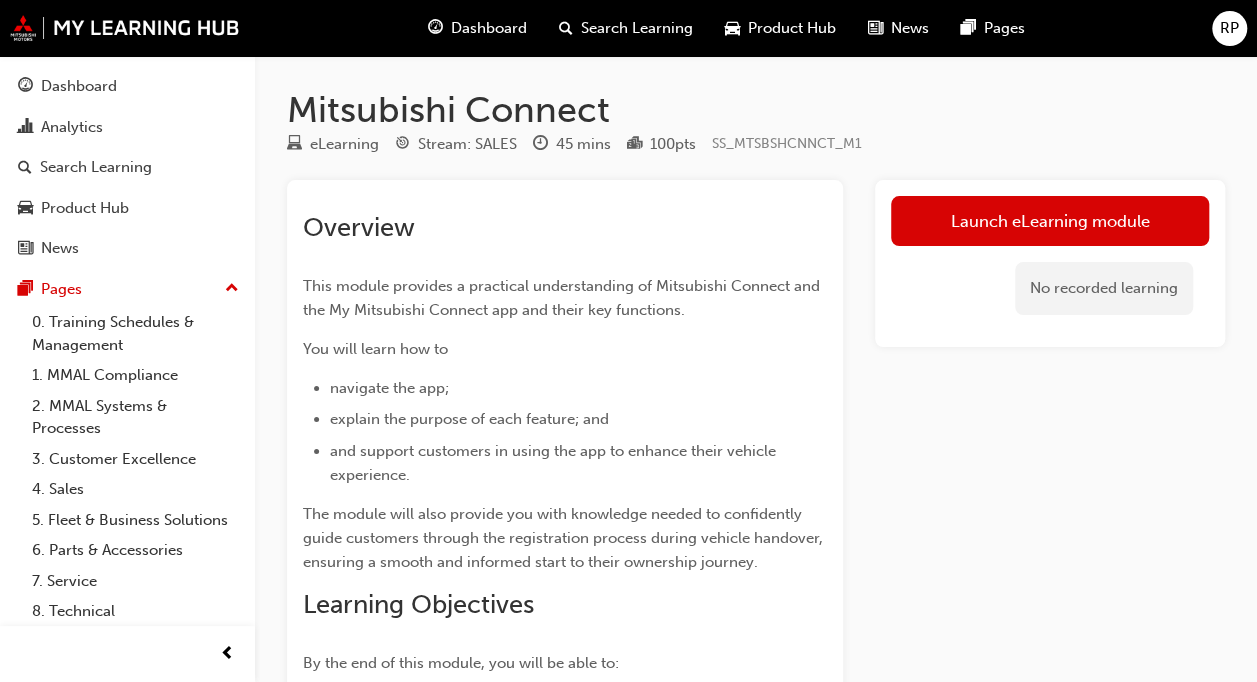 click on "navigate the app;" at bounding box center (389, 388) 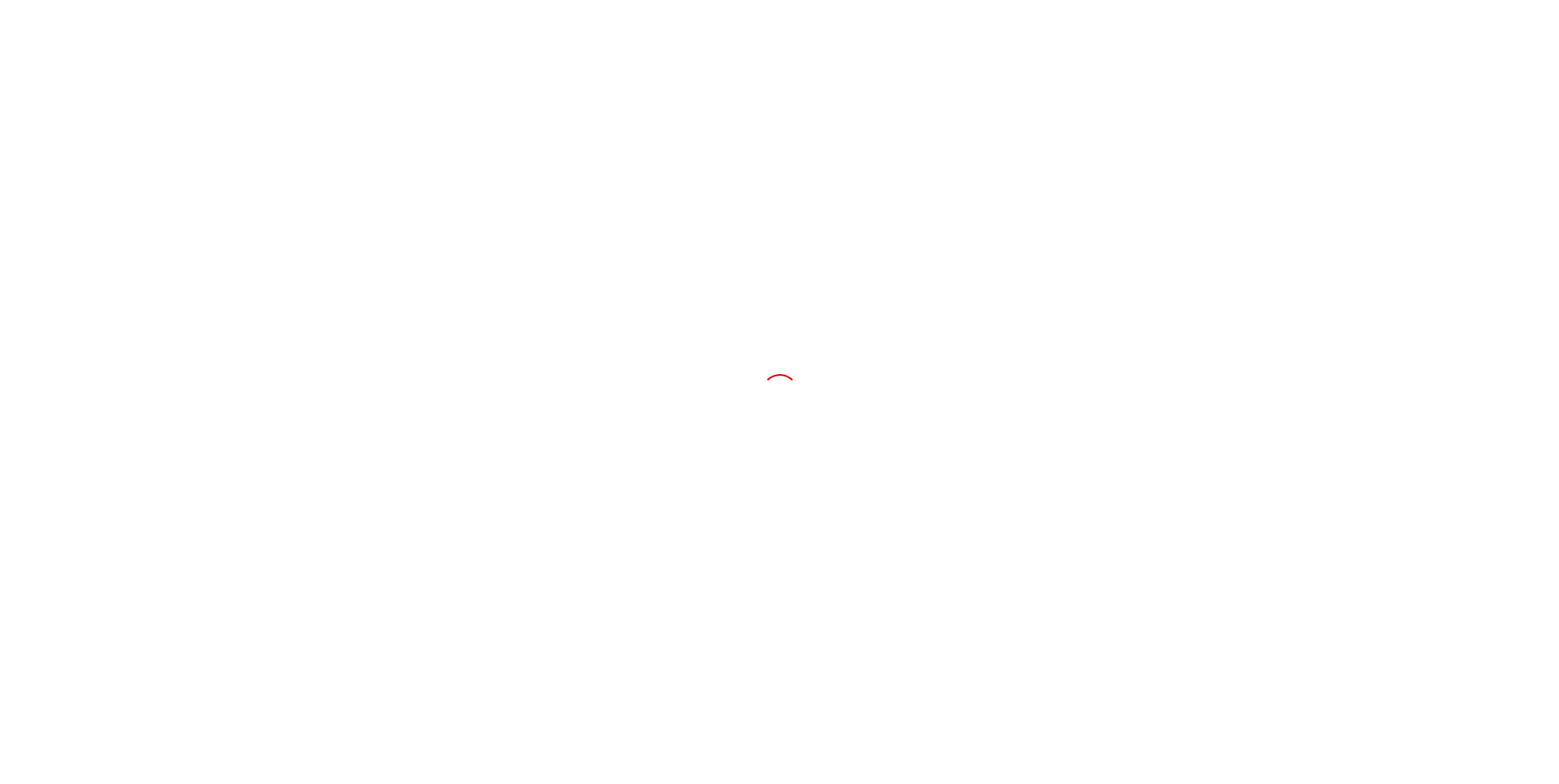 scroll, scrollTop: 0, scrollLeft: 0, axis: both 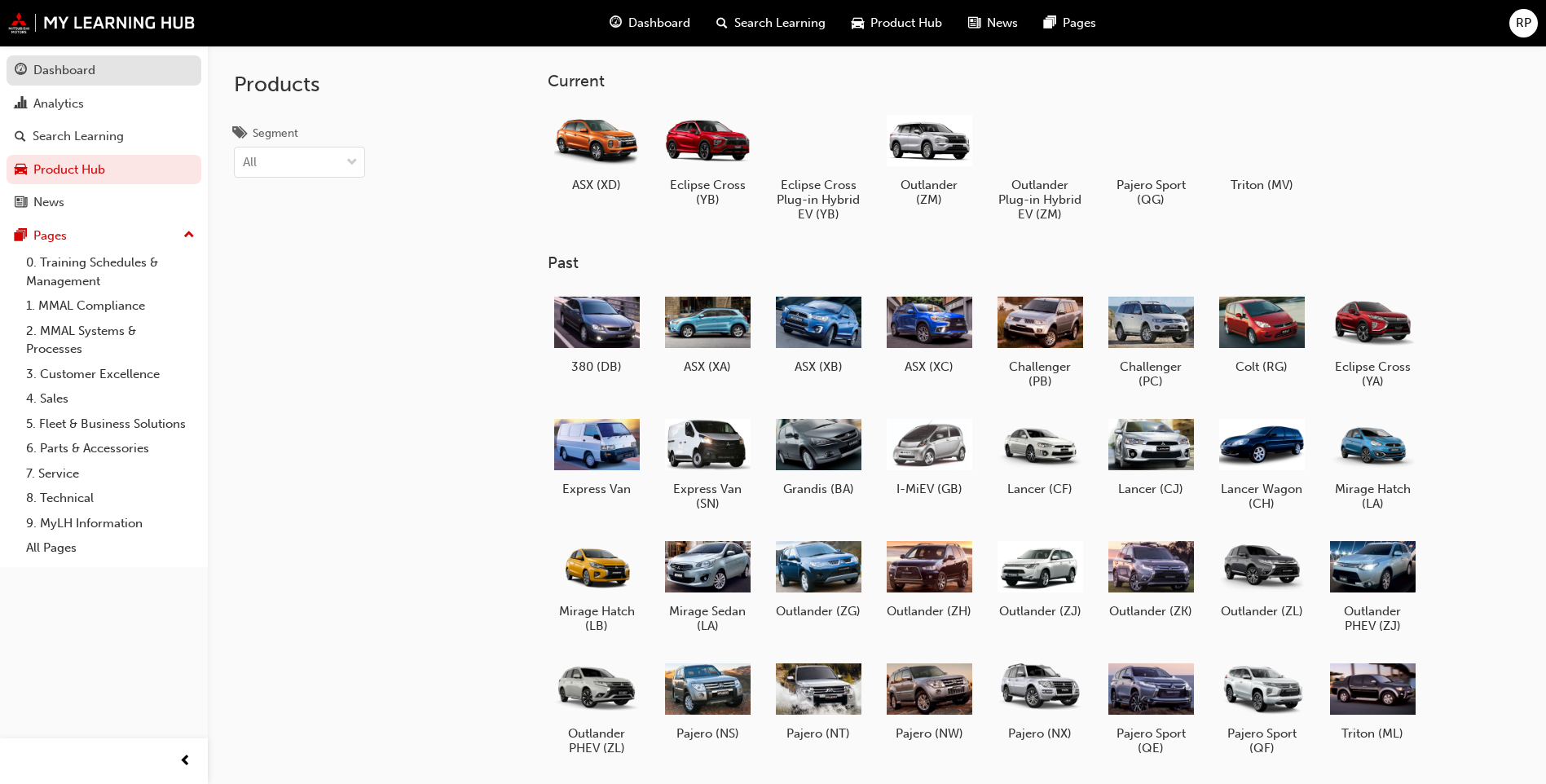 click on "Dashboard" at bounding box center (104, 70) 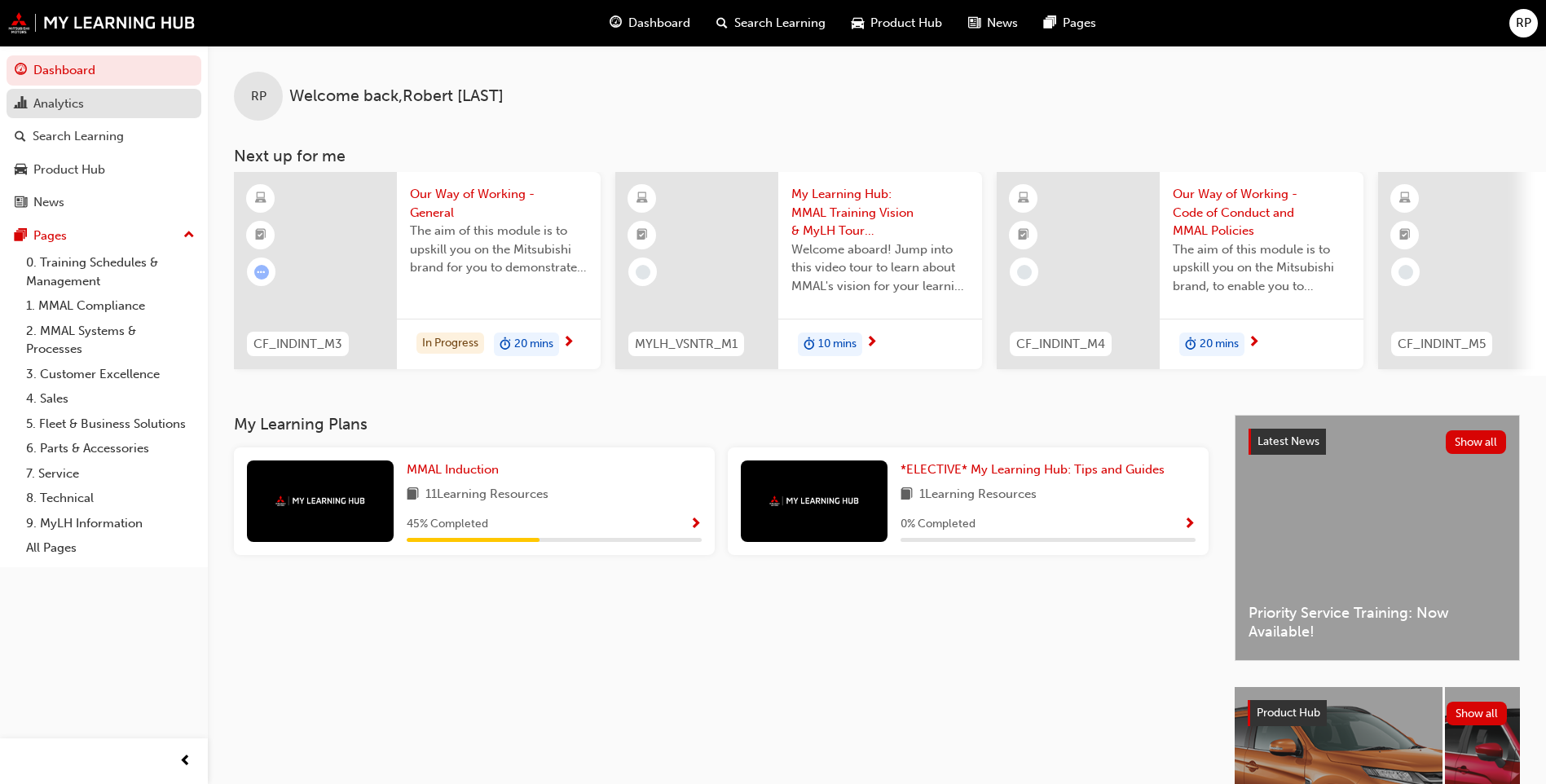 click on "Analytics" at bounding box center [59, 104] 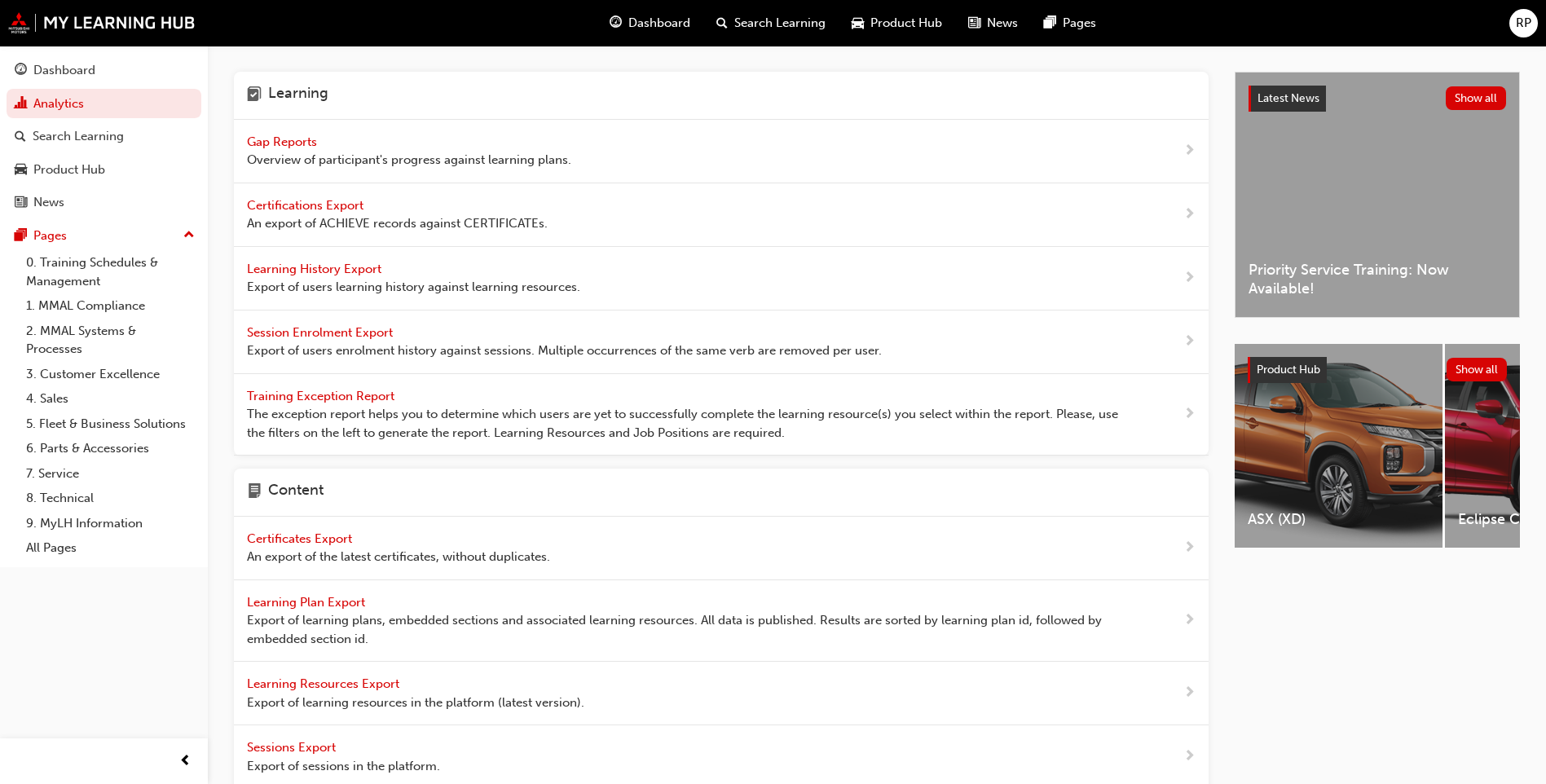 click on "Gap Reports" at bounding box center [284, 142] 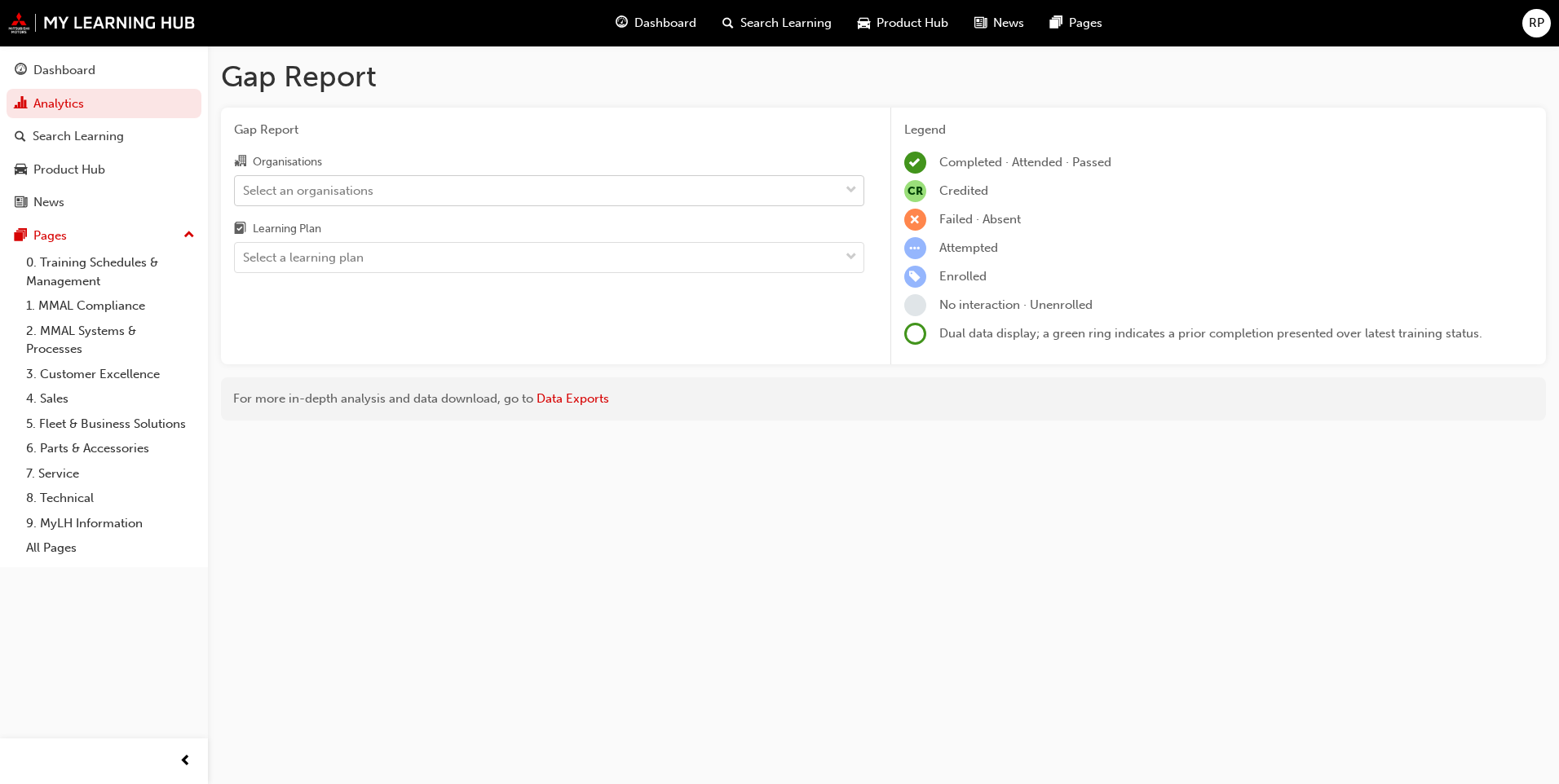 click on "Select an organisations" at bounding box center (537, 190) 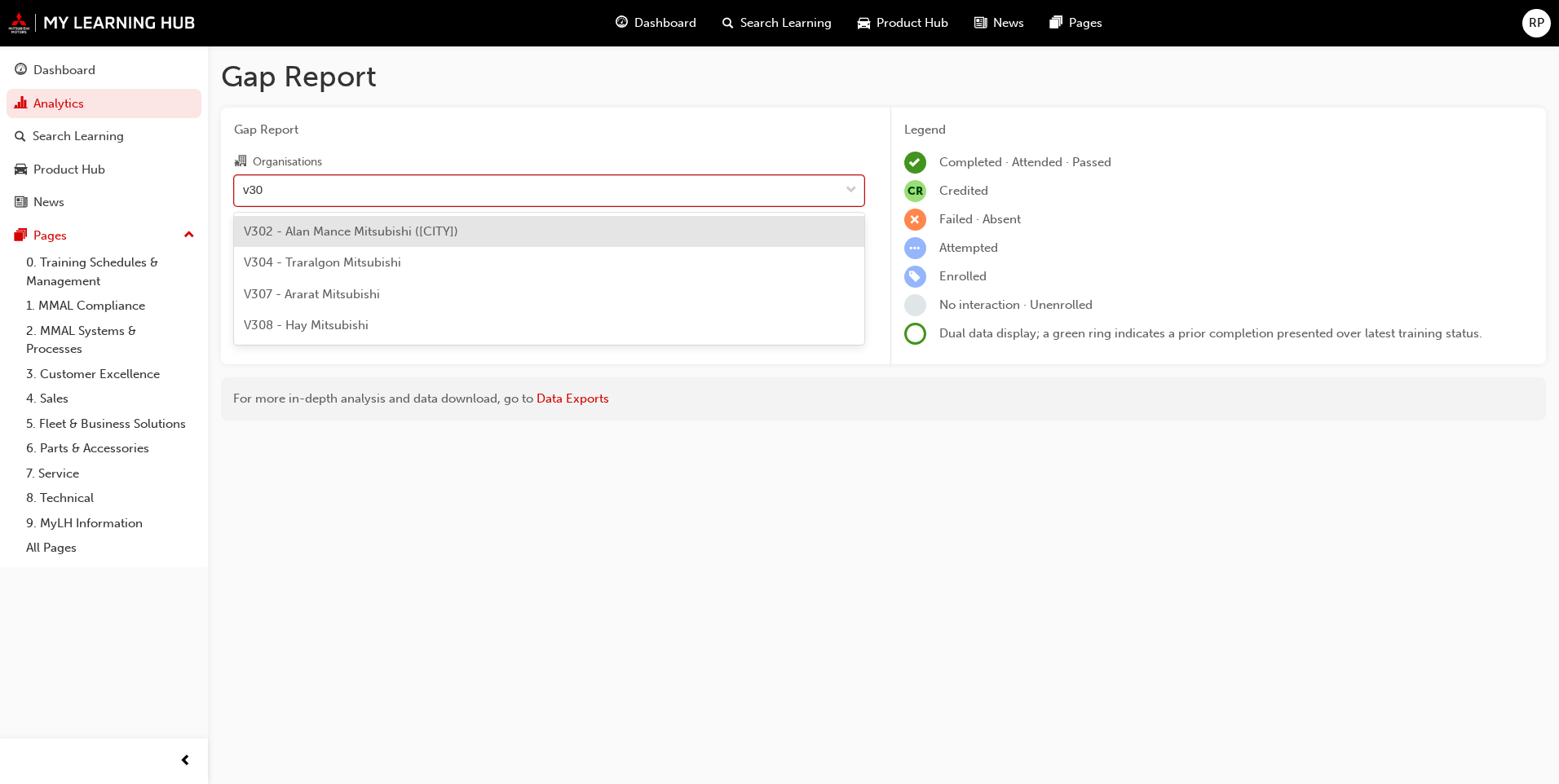 type on "v302" 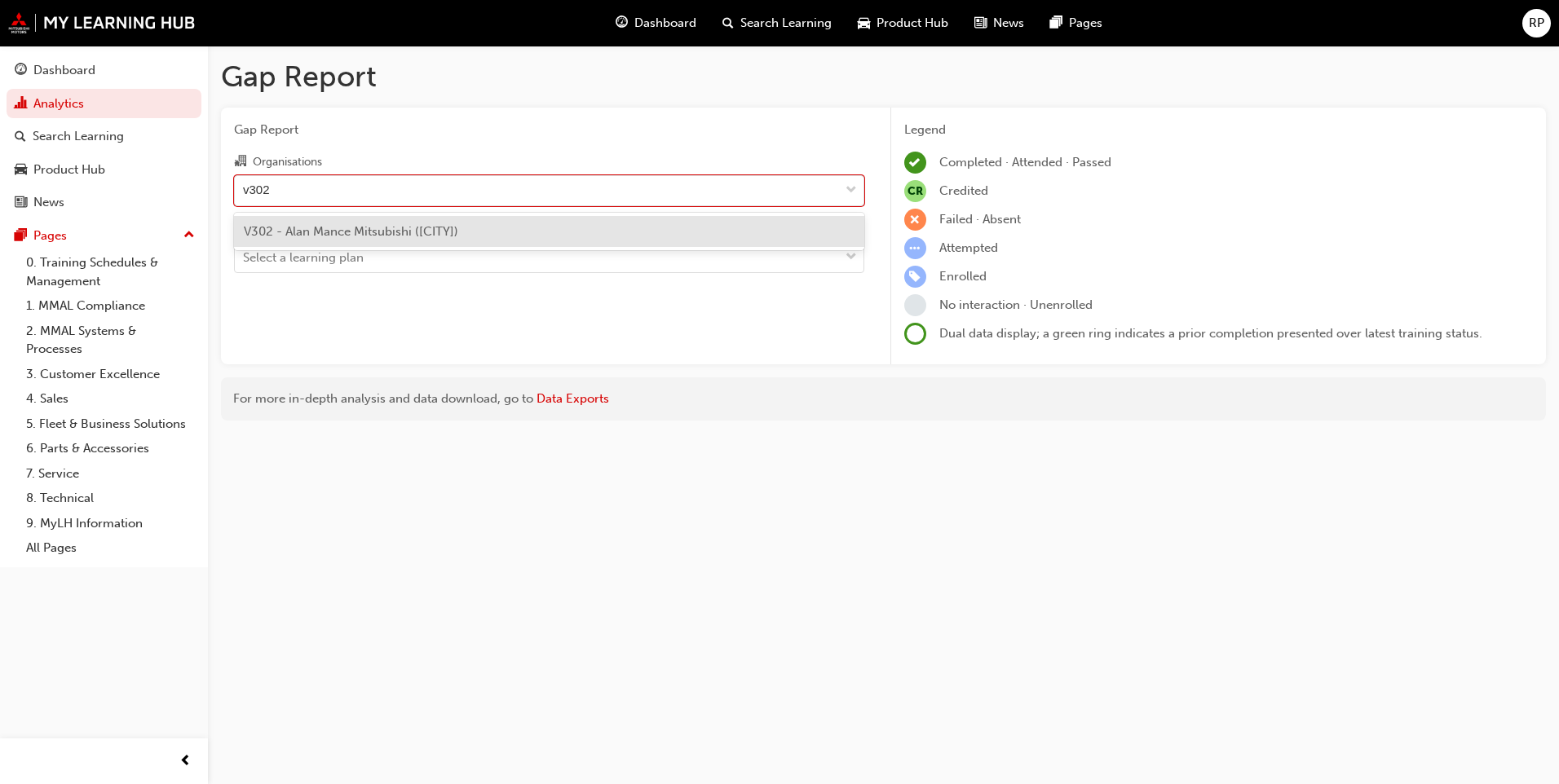 click on "V302 - Alan Mance Mitsubishi ([CITY])" at bounding box center (351, 231) 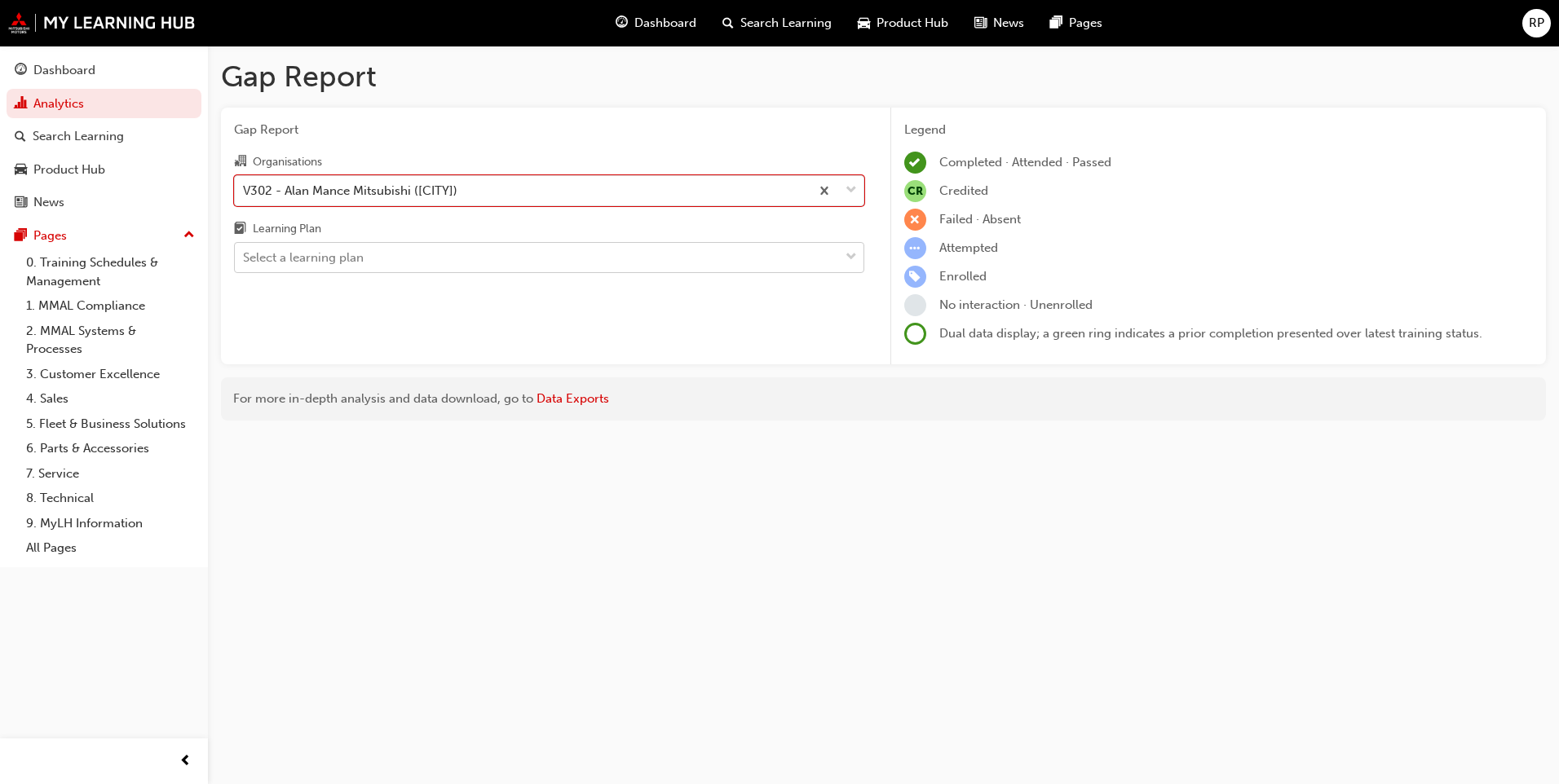 click on "Select a learning plan" at bounding box center [303, 258] 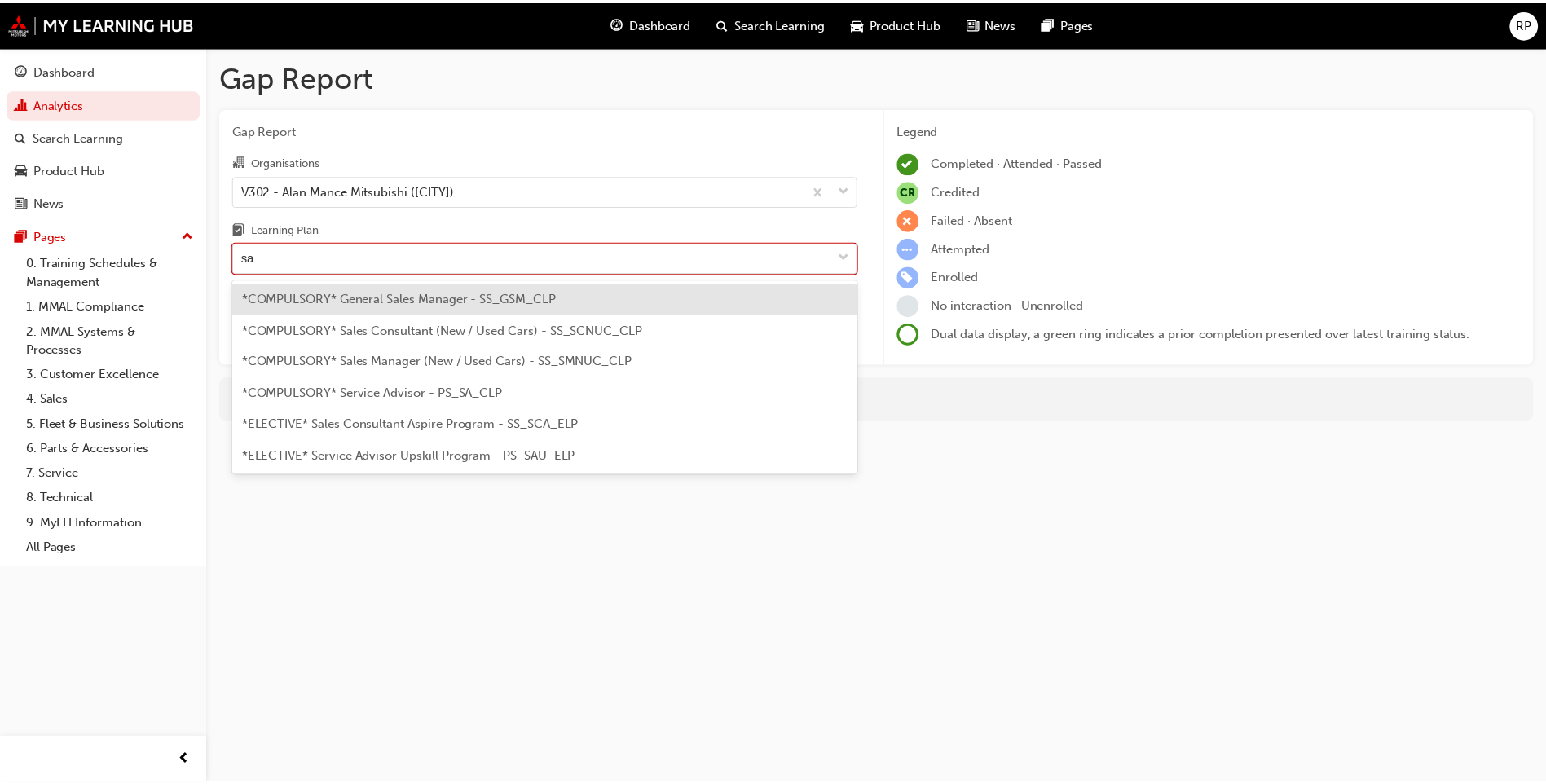 scroll, scrollTop: 0, scrollLeft: 0, axis: both 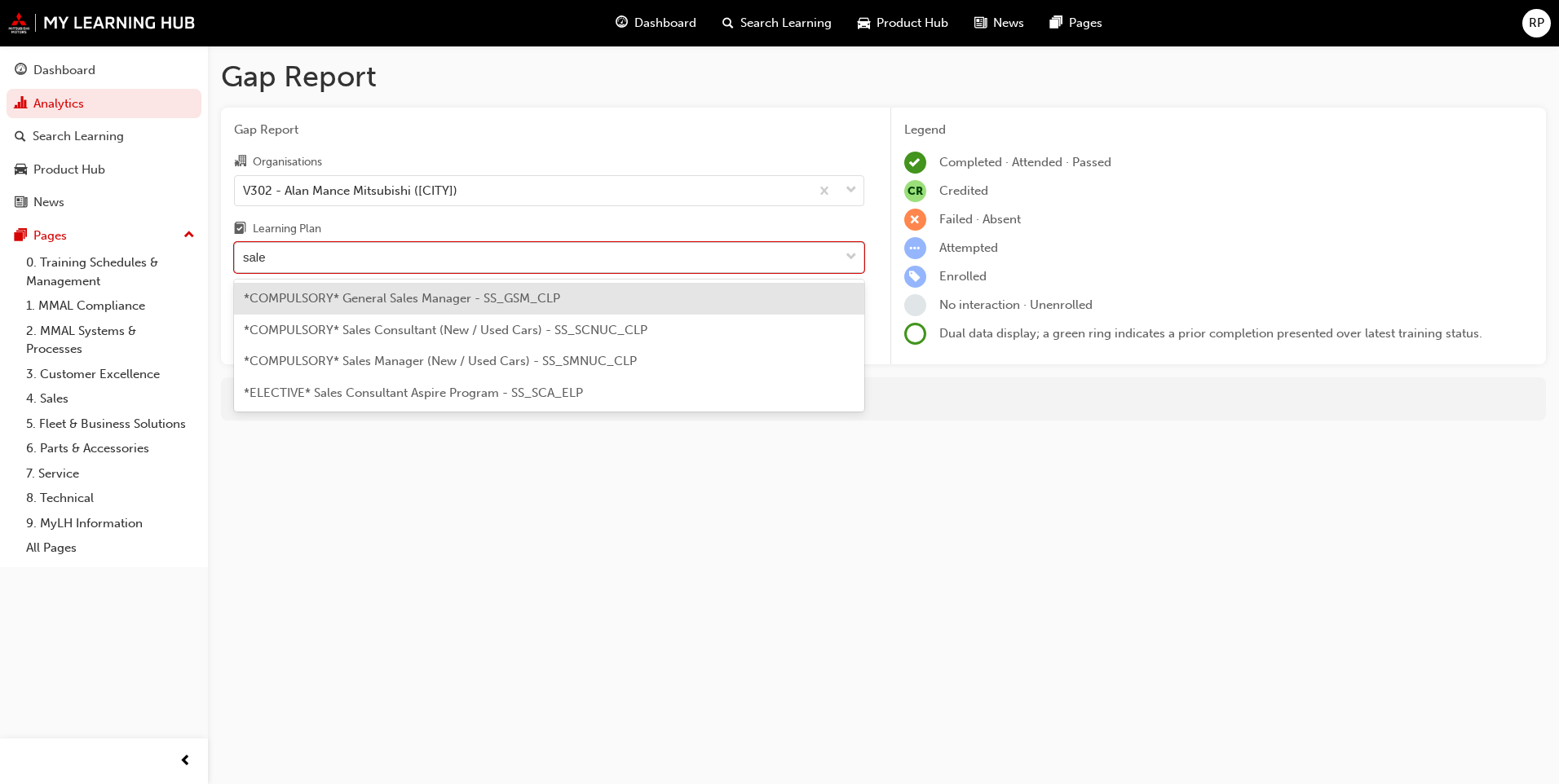 type on "sales" 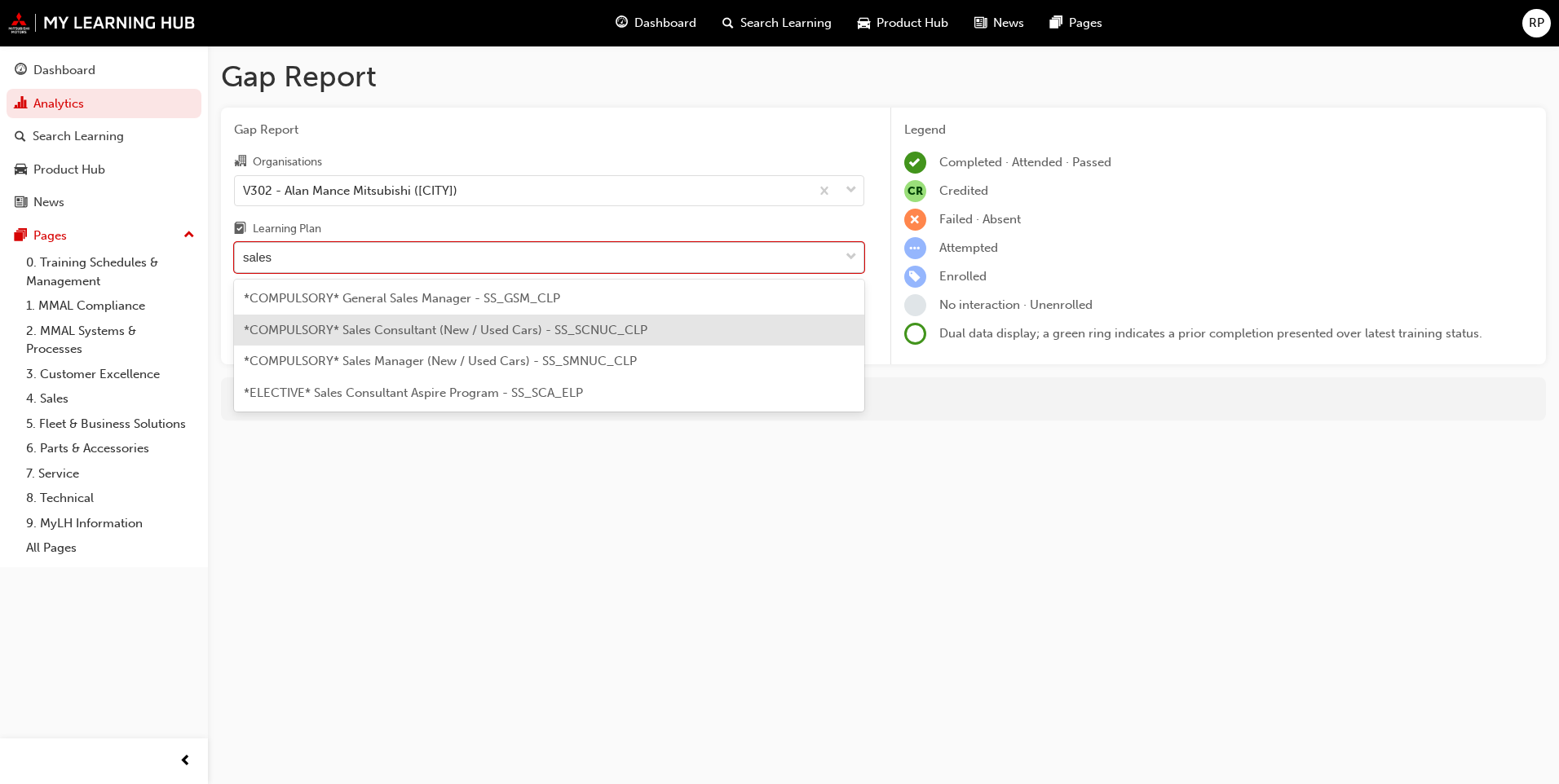 click on "*COMPULSORY* Sales Consultant (New / Used Cars) - SS_SCNUC_CLP" at bounding box center [445, 330] 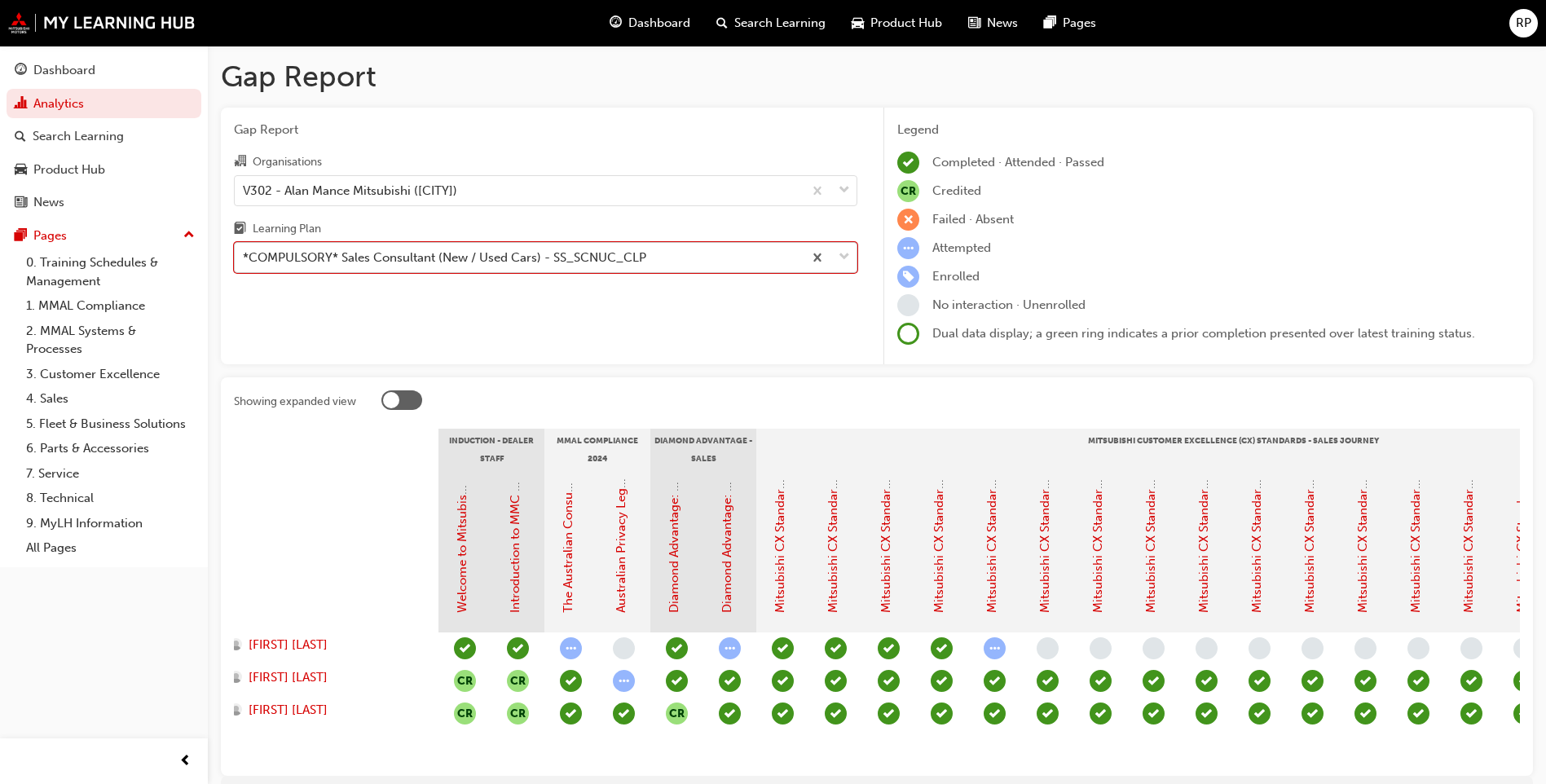 scroll, scrollTop: 0, scrollLeft: 0, axis: both 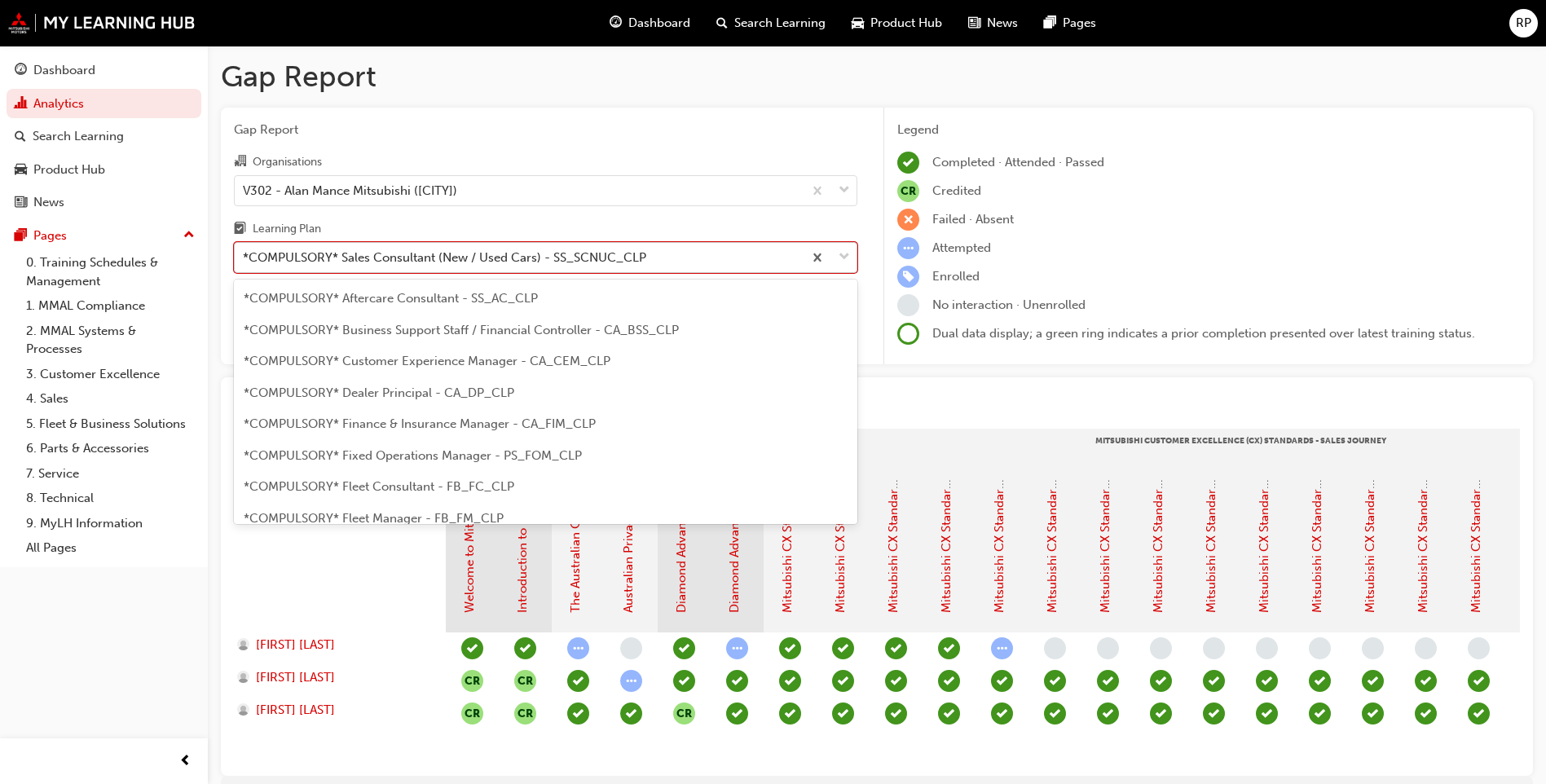 click on "*COMPULSORY* Sales Consultant (New / Used Cars) - SS_SCNUC_CLP" at bounding box center [444, 258] 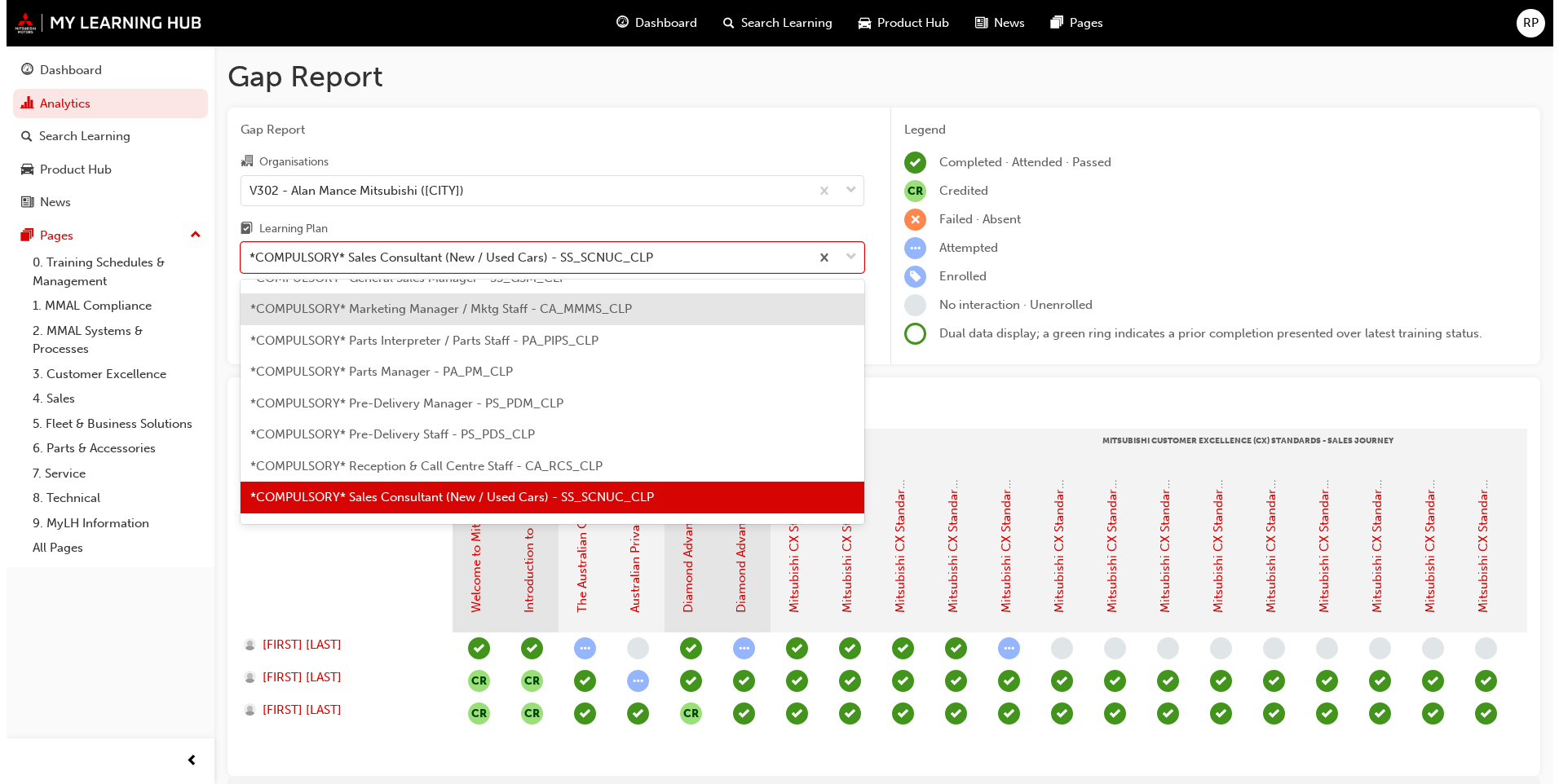 scroll, scrollTop: 222, scrollLeft: 0, axis: vertical 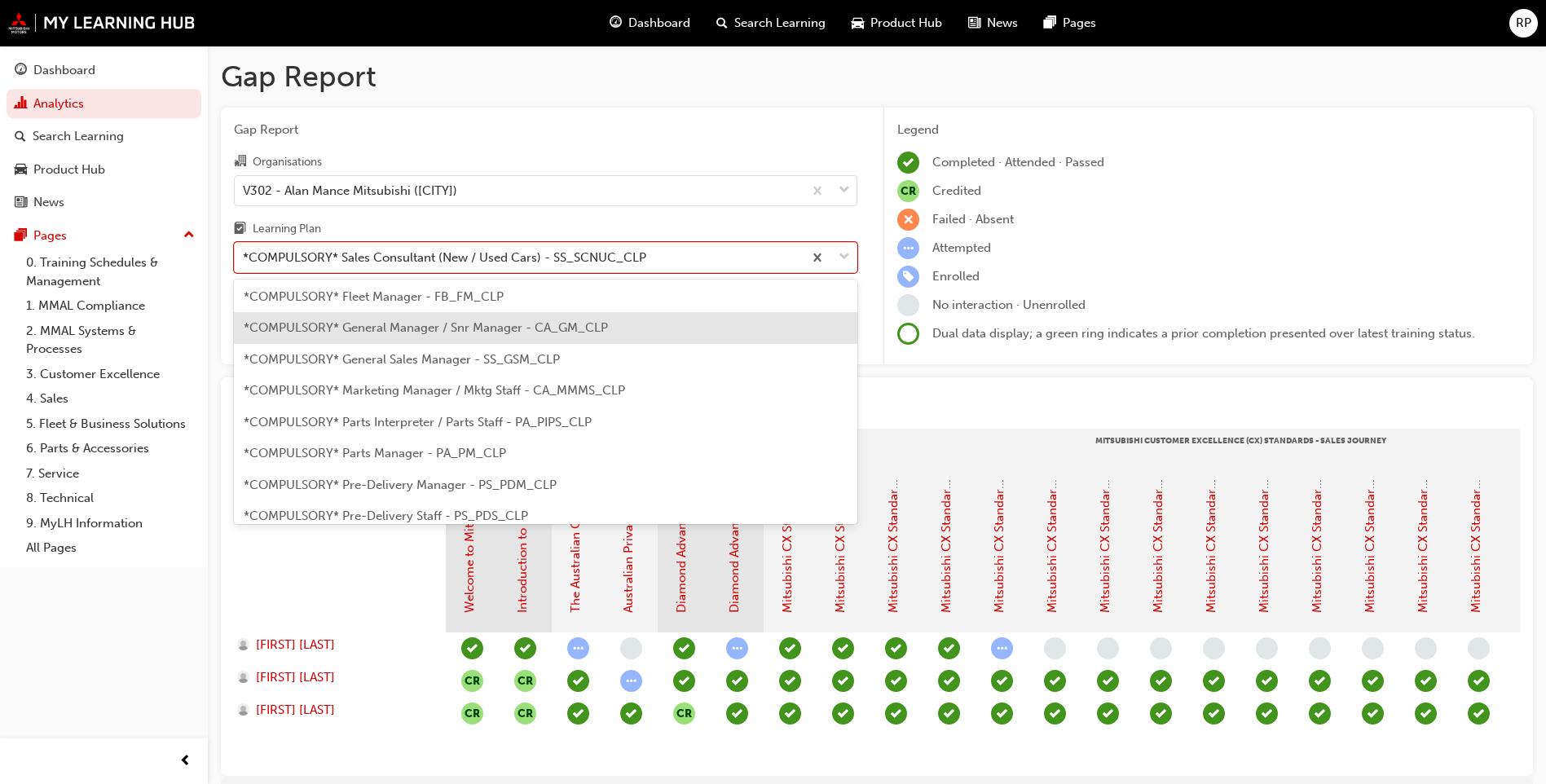 click on "*COMPULSORY* General Manager / Snr Manager - CA_GM_CLP" at bounding box center (425, 328) 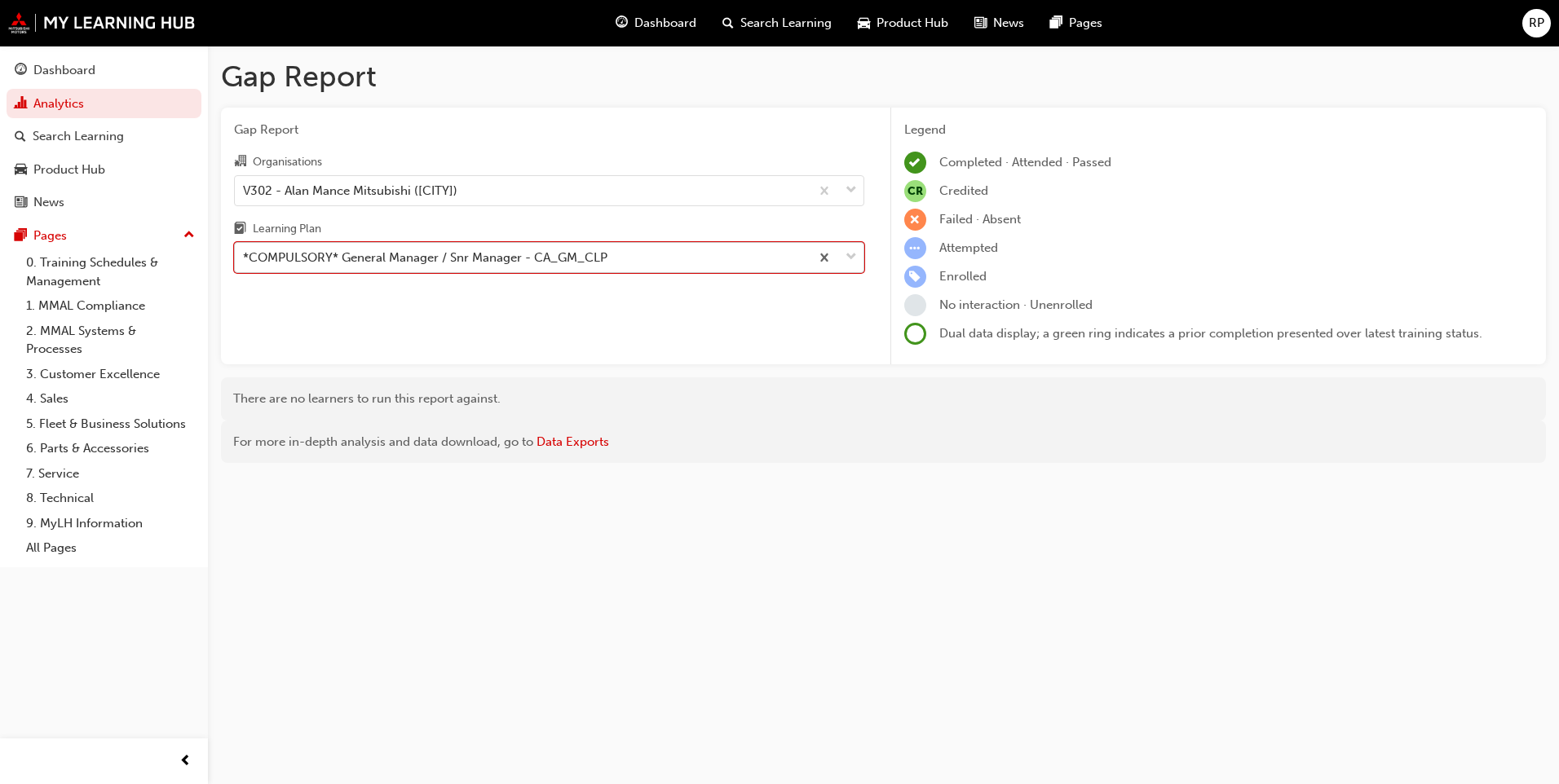 click on "*COMPULSORY* General Manager / Snr Manager - CA_GM_CLP" at bounding box center (522, 258) 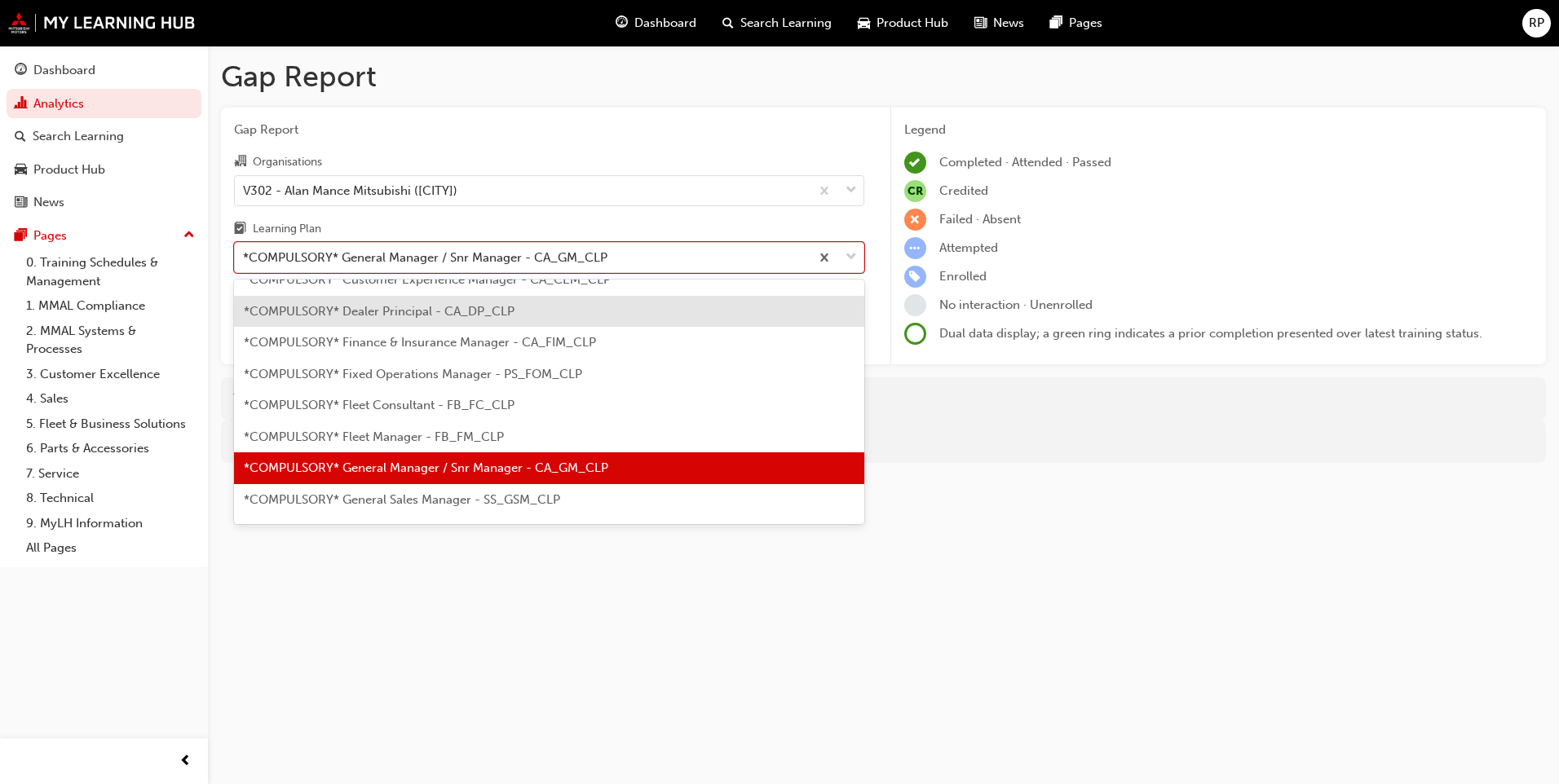 scroll, scrollTop: 163, scrollLeft: 0, axis: vertical 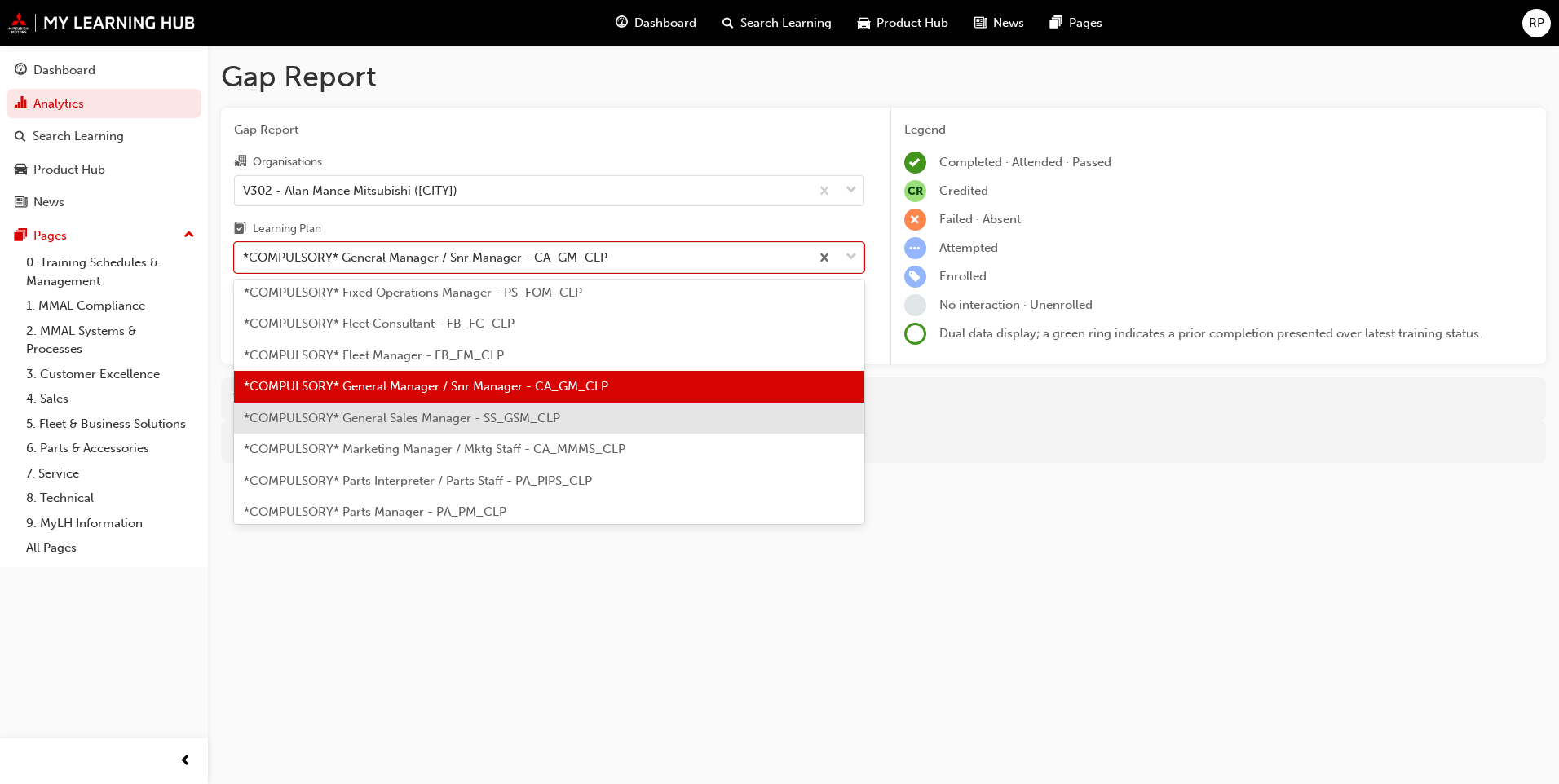 click on "*COMPULSORY* General Sales Manager - SS_GSM_CLP" at bounding box center [402, 418] 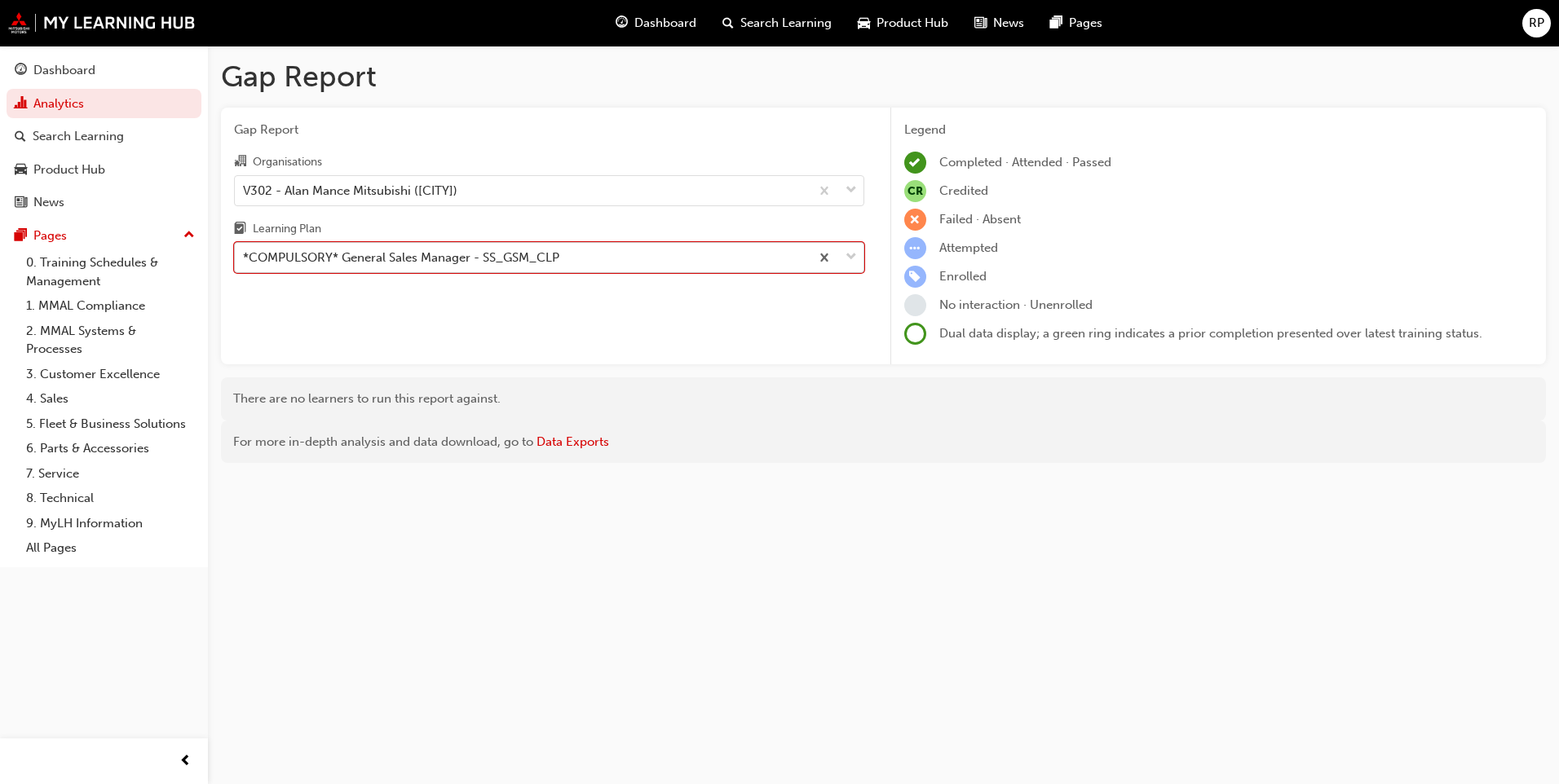 click on "*COMPULSORY* General Sales Manager - SS_GSM_CLP" at bounding box center (401, 258) 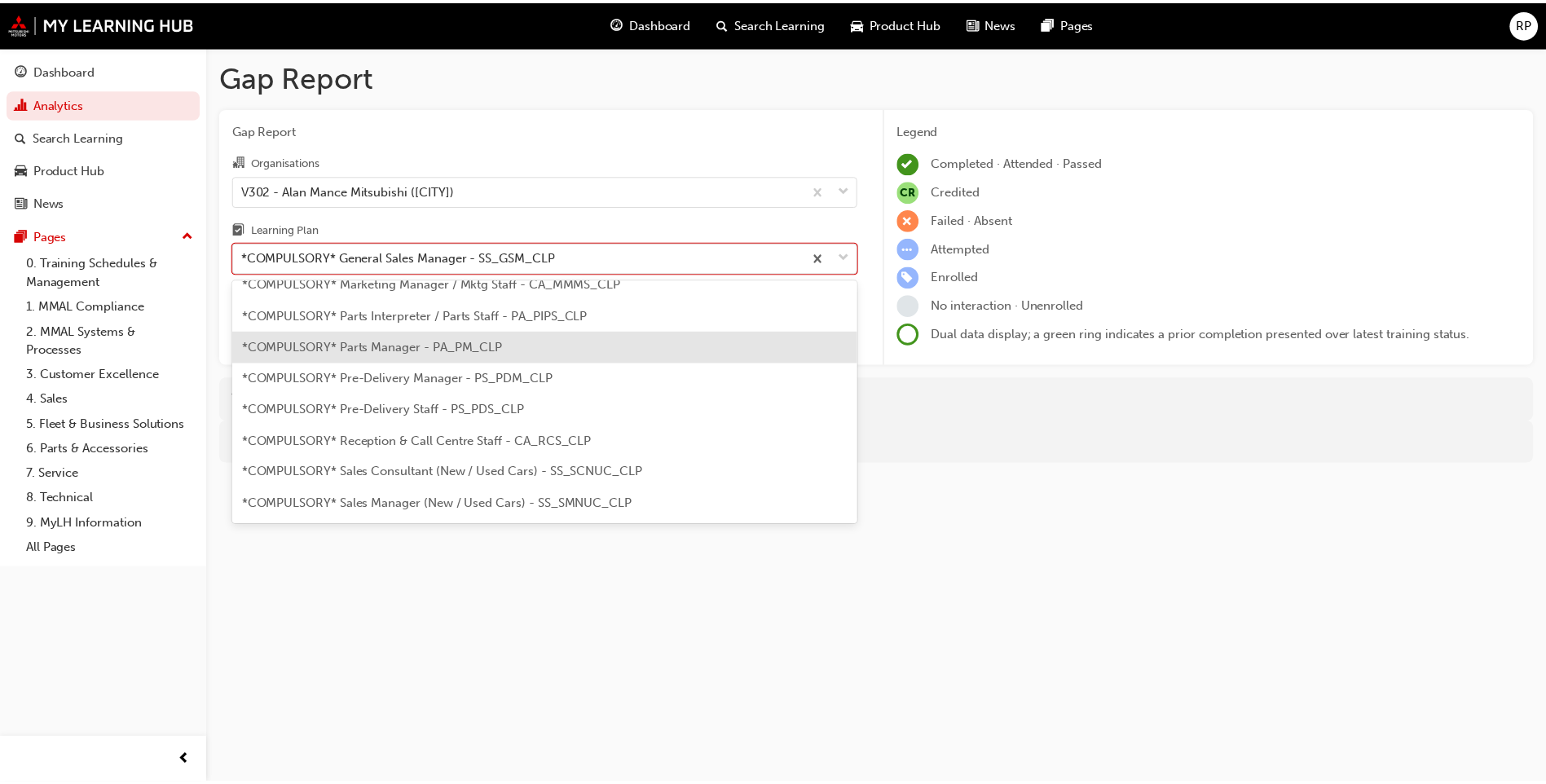 scroll, scrollTop: 410, scrollLeft: 0, axis: vertical 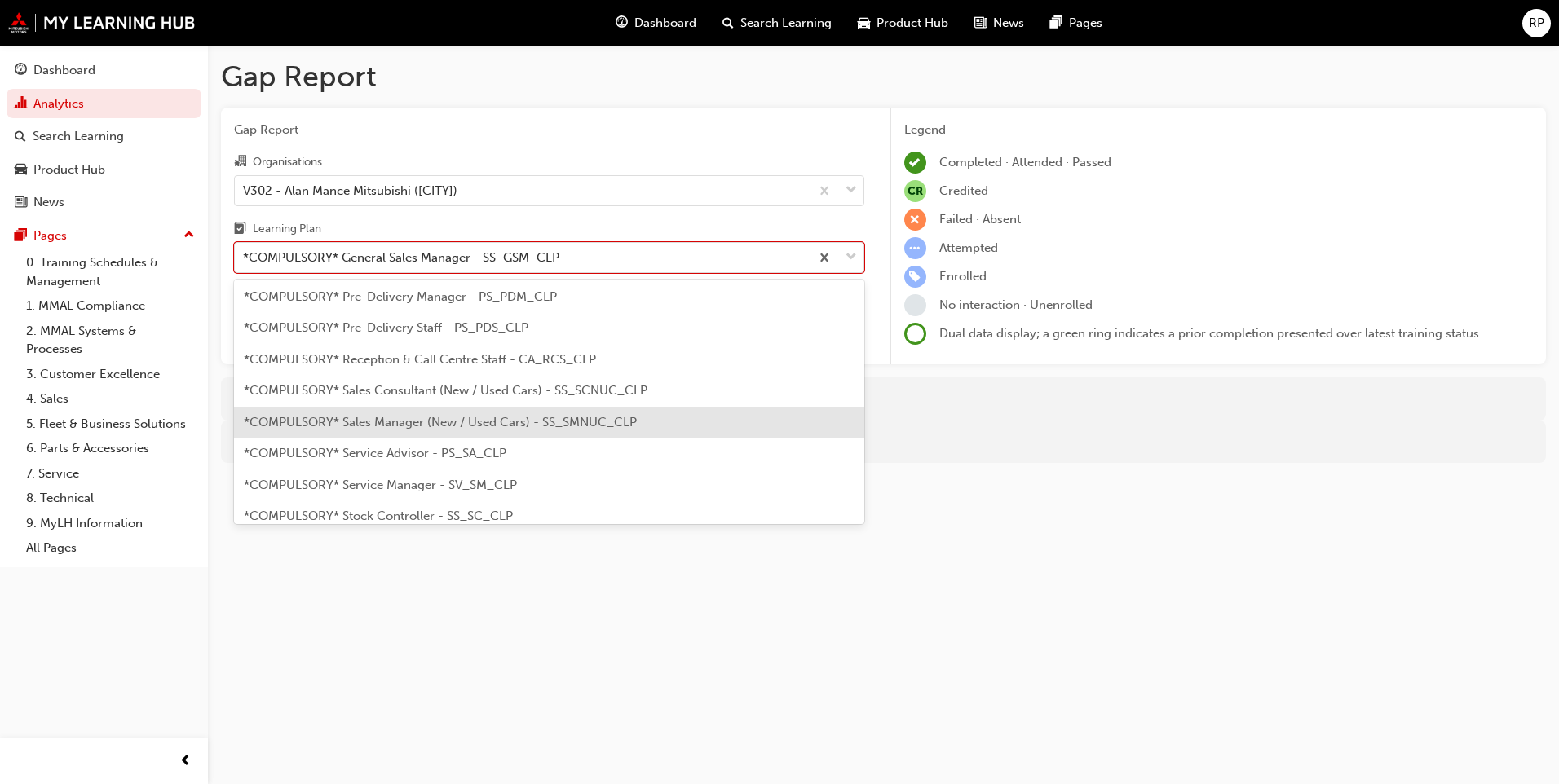 click on "*COMPULSORY* Sales Manager (New / Used Cars) - SS_SMNUC_CLP" at bounding box center [440, 422] 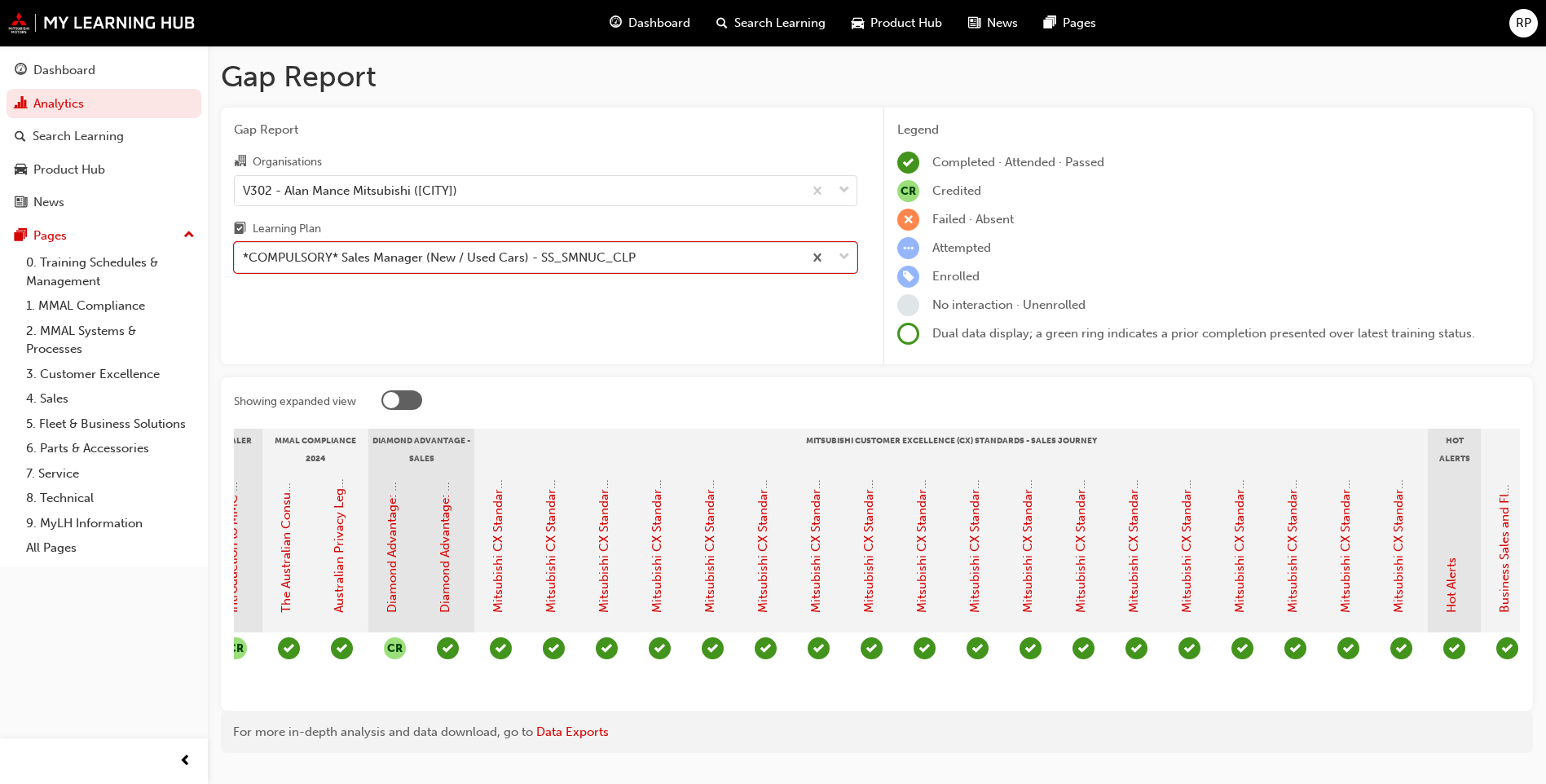 scroll, scrollTop: 0, scrollLeft: 0, axis: both 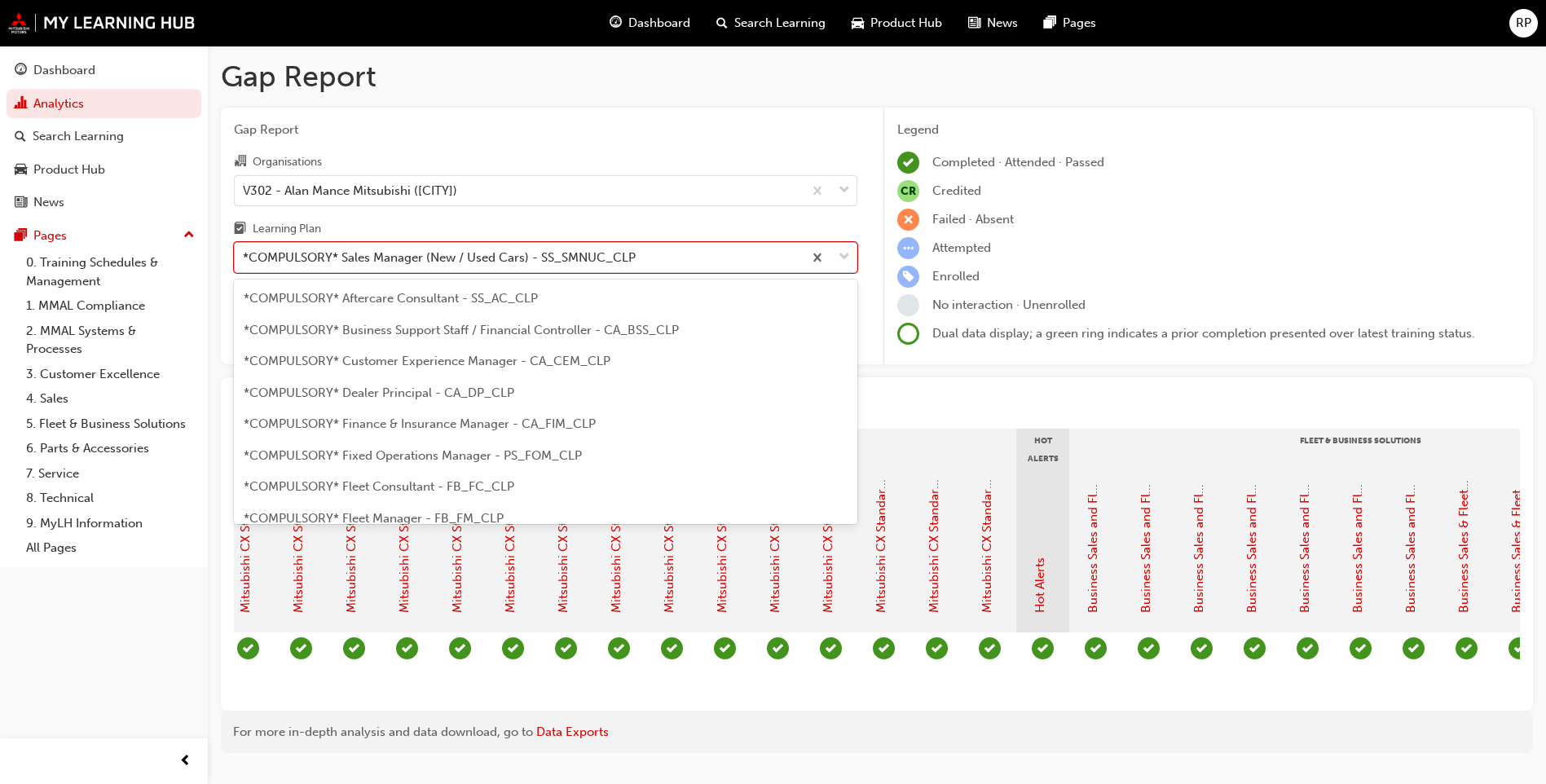click on "*COMPULSORY* Sales Manager (New / Used Cars) - SS_SMNUC_CLP" at bounding box center [439, 258] 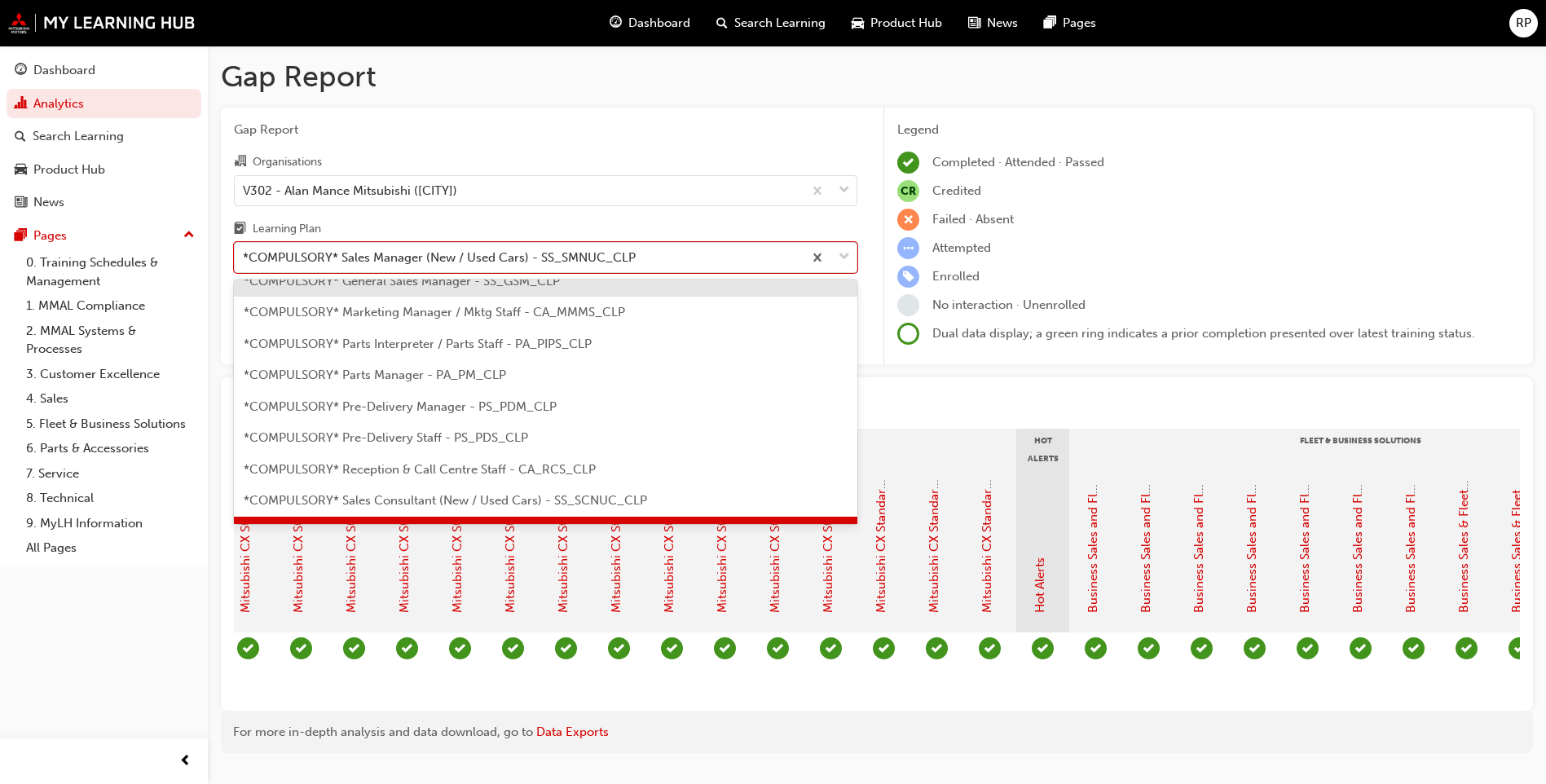 scroll, scrollTop: 326, scrollLeft: 0, axis: vertical 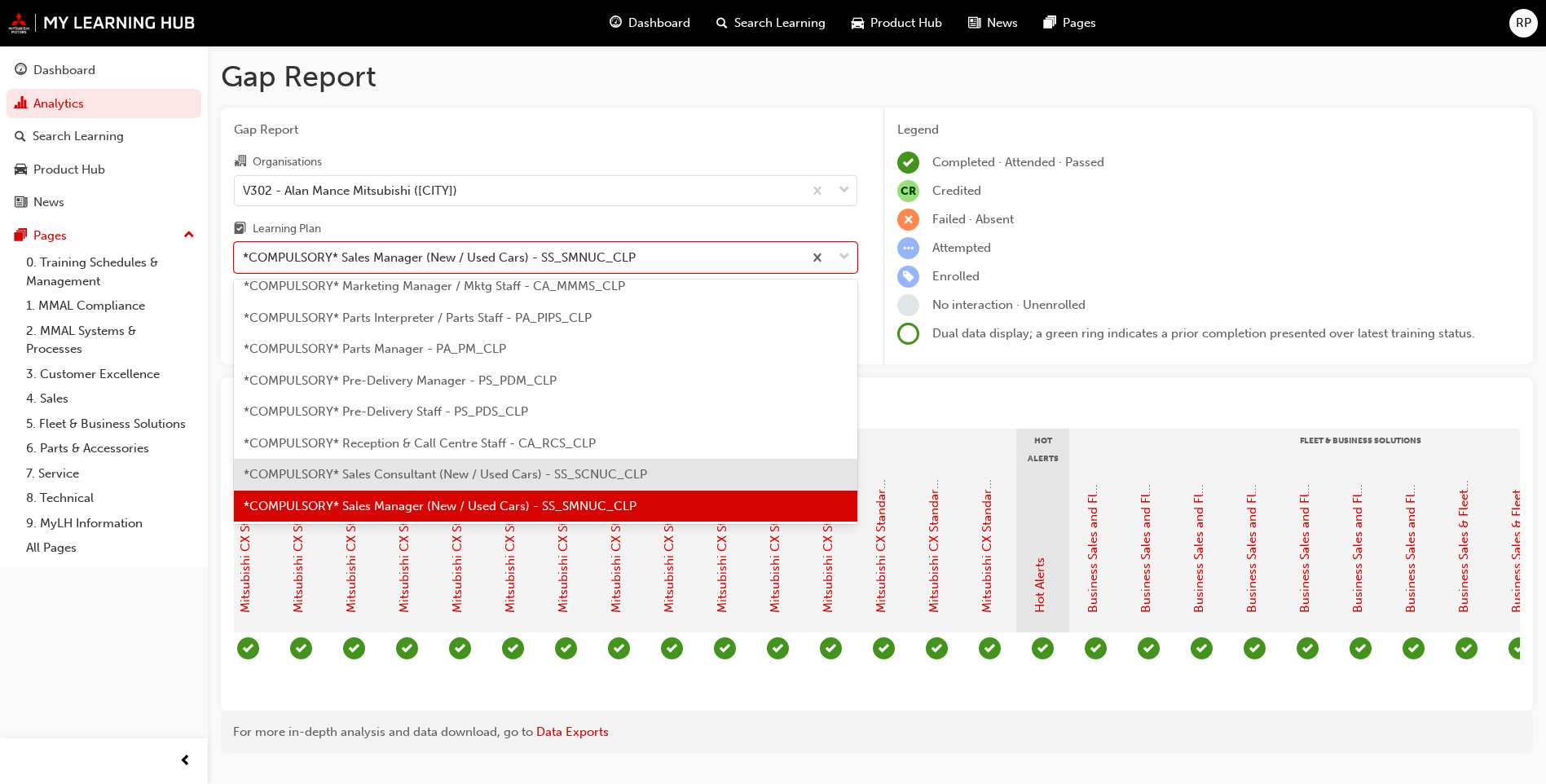 click on "*COMPULSORY* Sales Consultant (New / Used Cars) - SS_SCNUC_CLP" at bounding box center (445, 474) 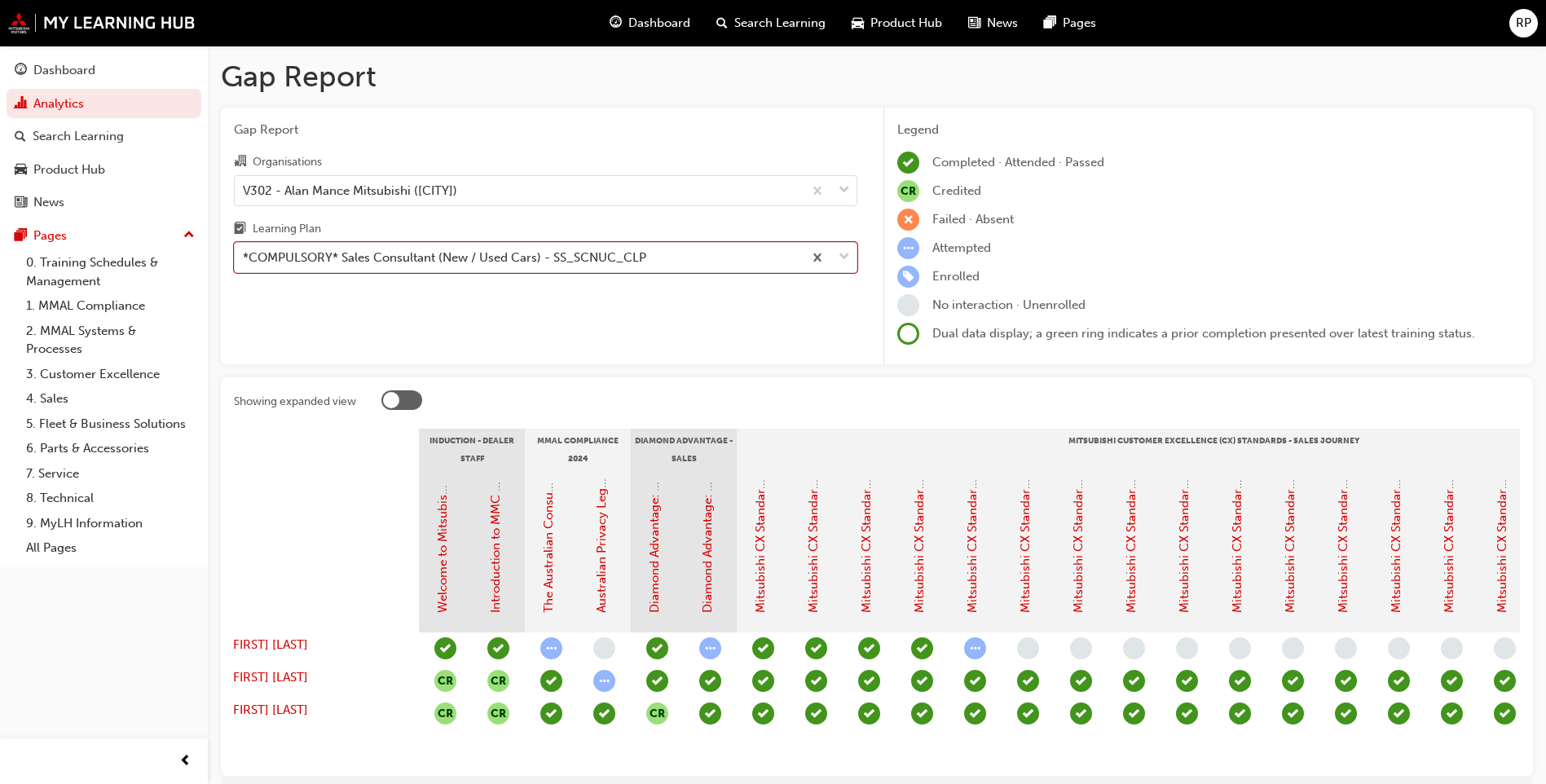 scroll, scrollTop: 0, scrollLeft: 0, axis: both 